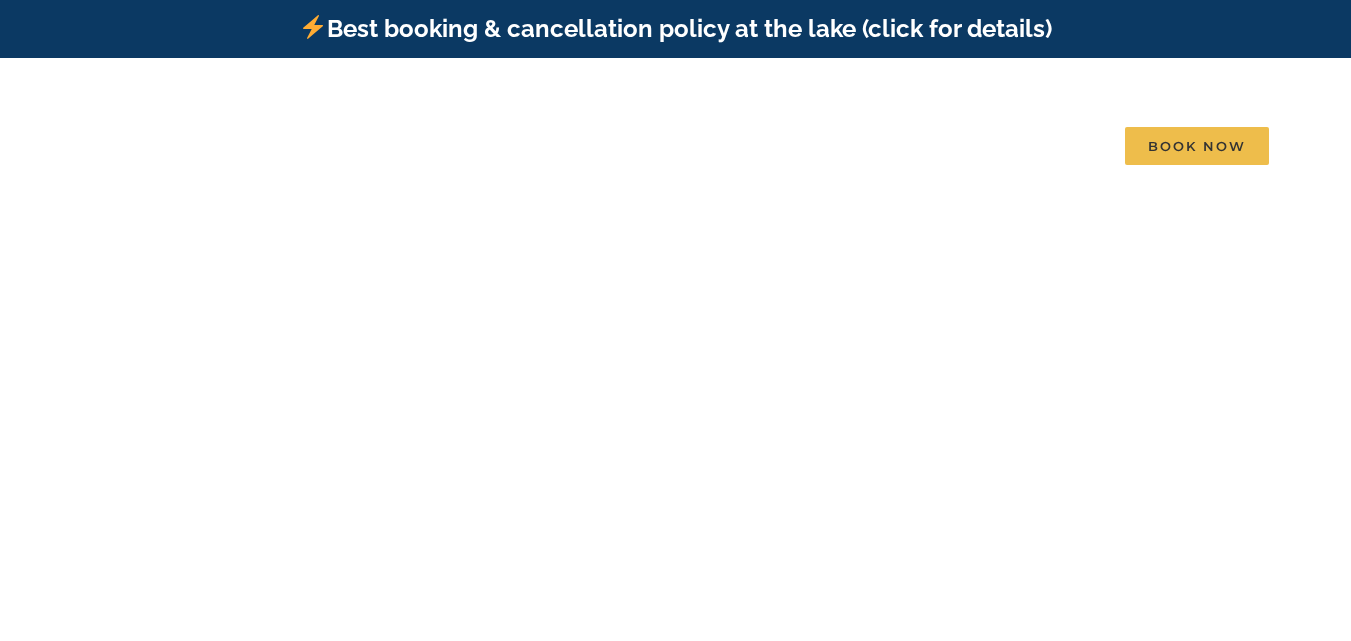 scroll, scrollTop: 0, scrollLeft: 0, axis: both 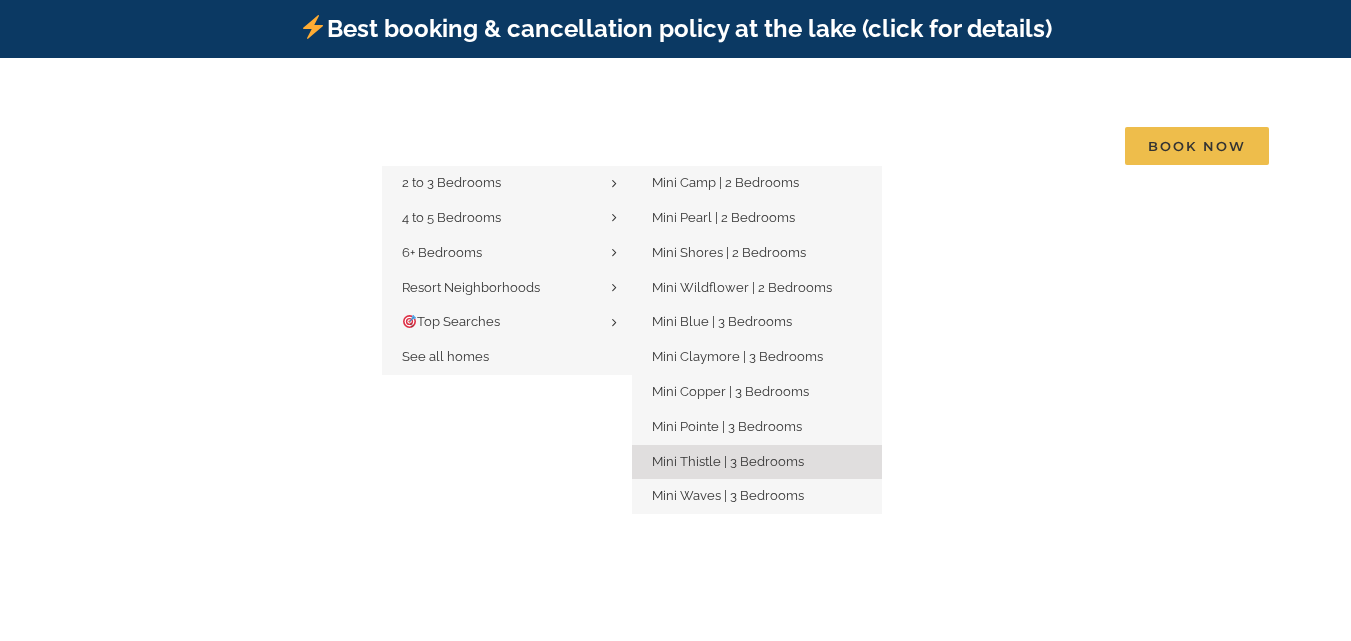 click on "Mini Thistle | 3 Bedrooms" at bounding box center [728, 461] 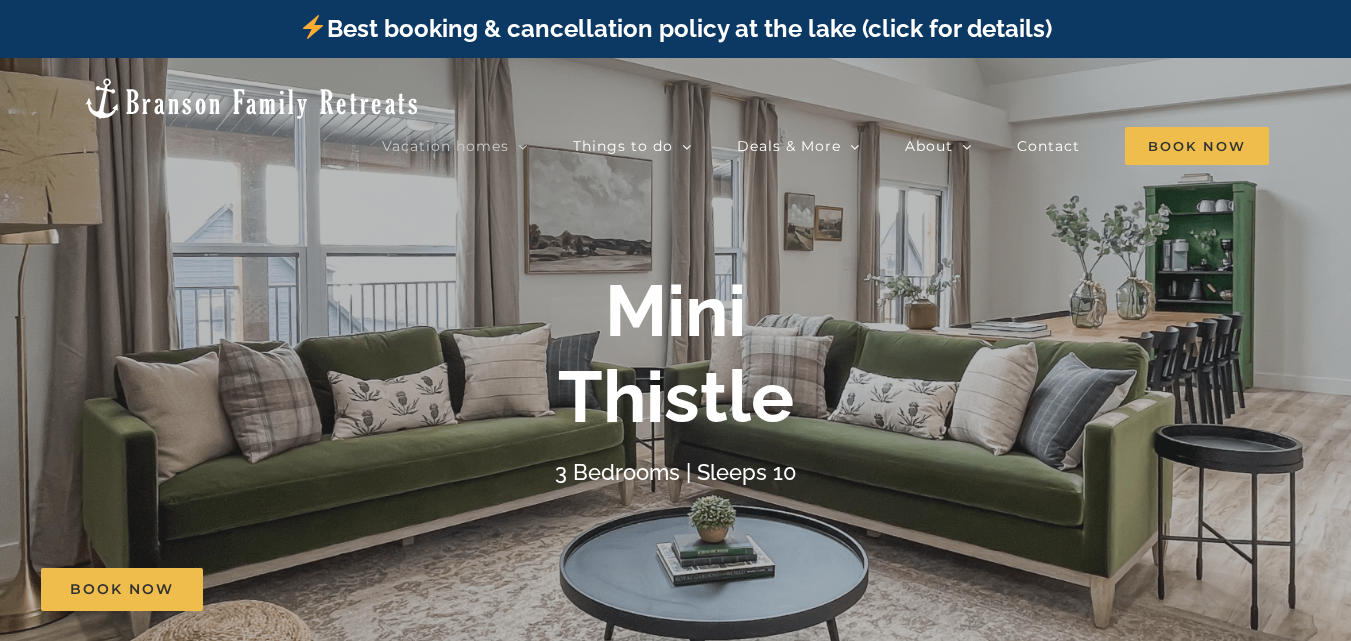 scroll, scrollTop: 0, scrollLeft: 0, axis: both 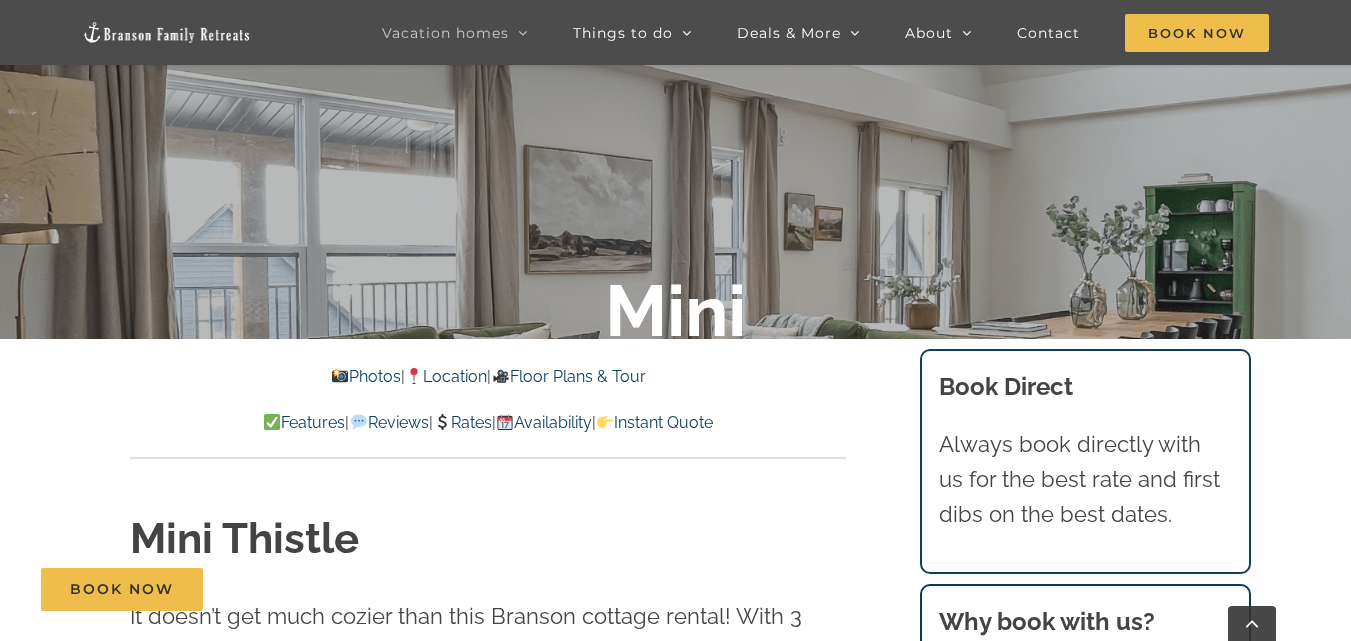 click on "Photos" at bounding box center (366, 376) 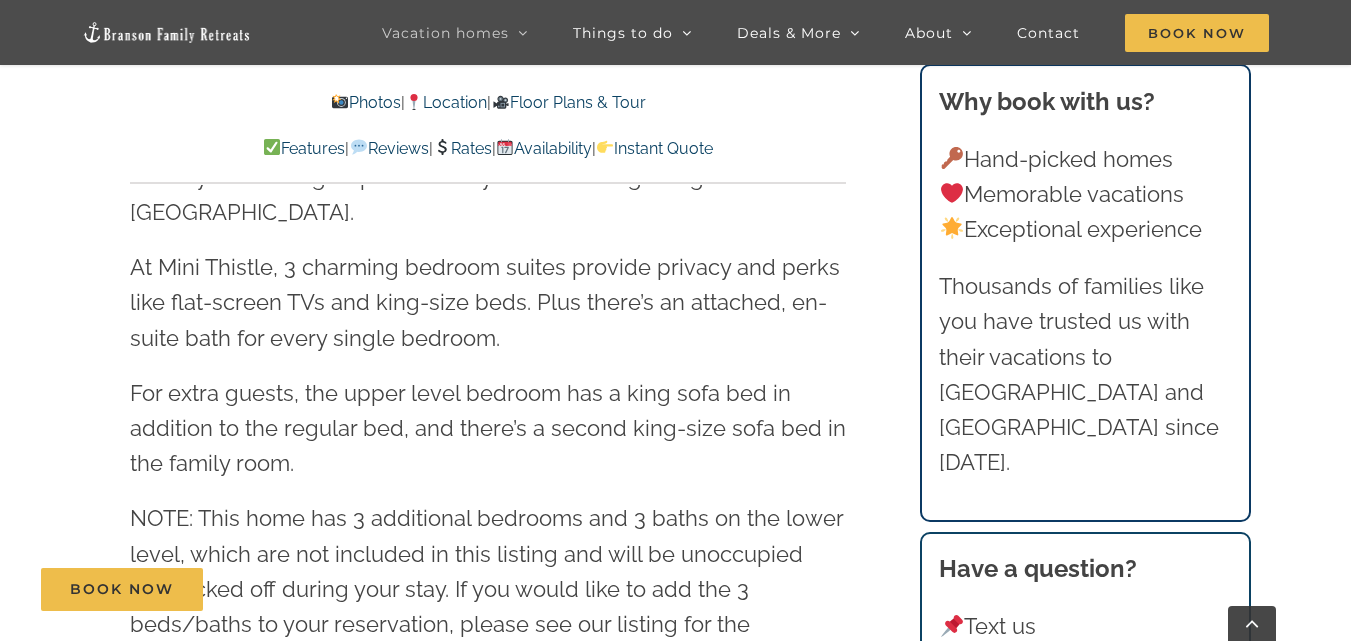 scroll, scrollTop: 2360, scrollLeft: 0, axis: vertical 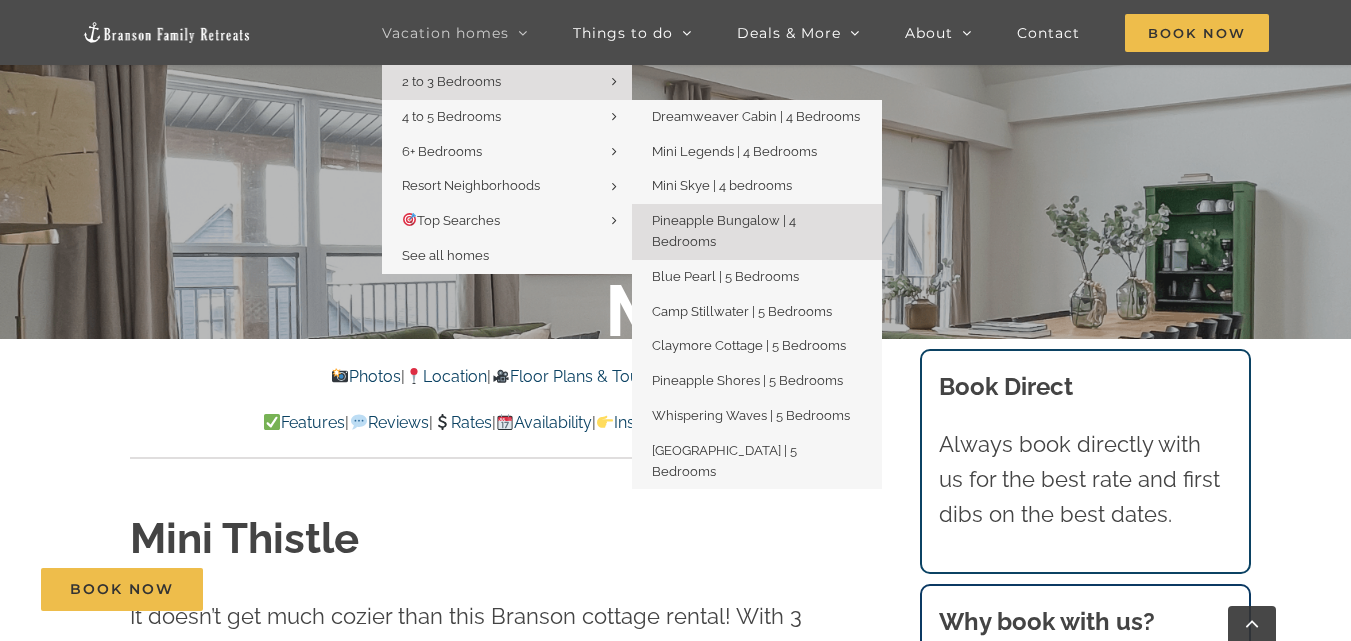 click on "Pineapple Bungalow | 4 Bedrooms" at bounding box center (724, 231) 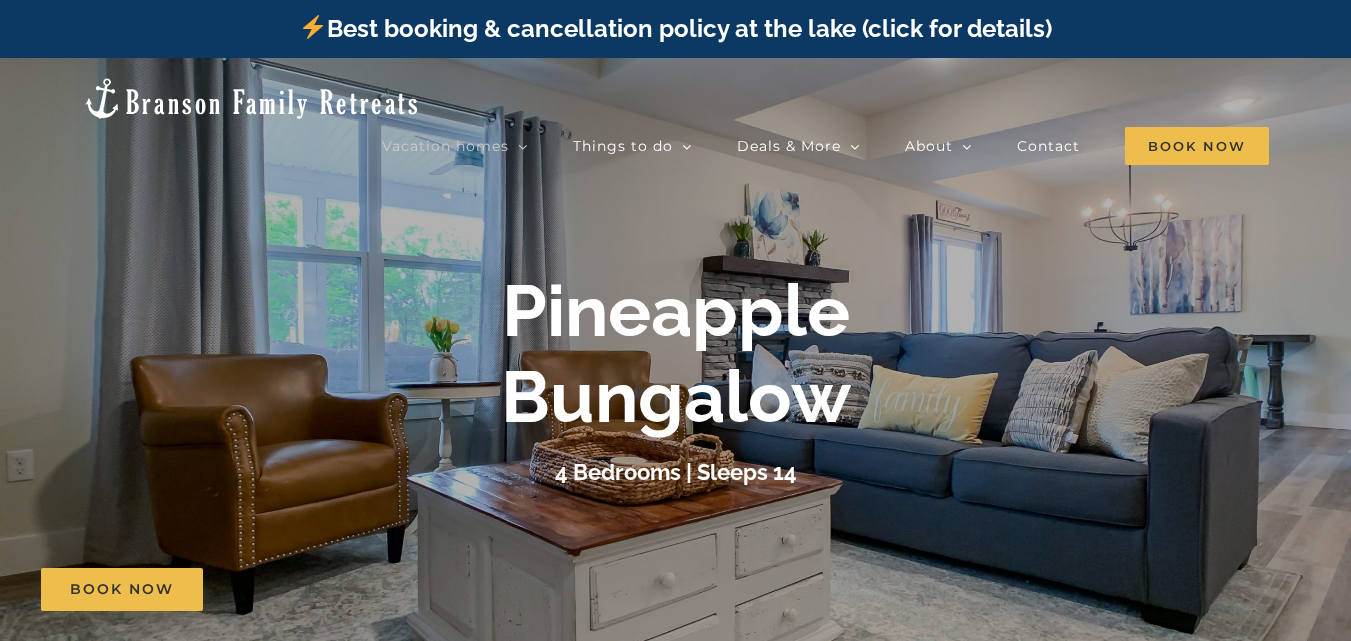 scroll, scrollTop: 0, scrollLeft: 0, axis: both 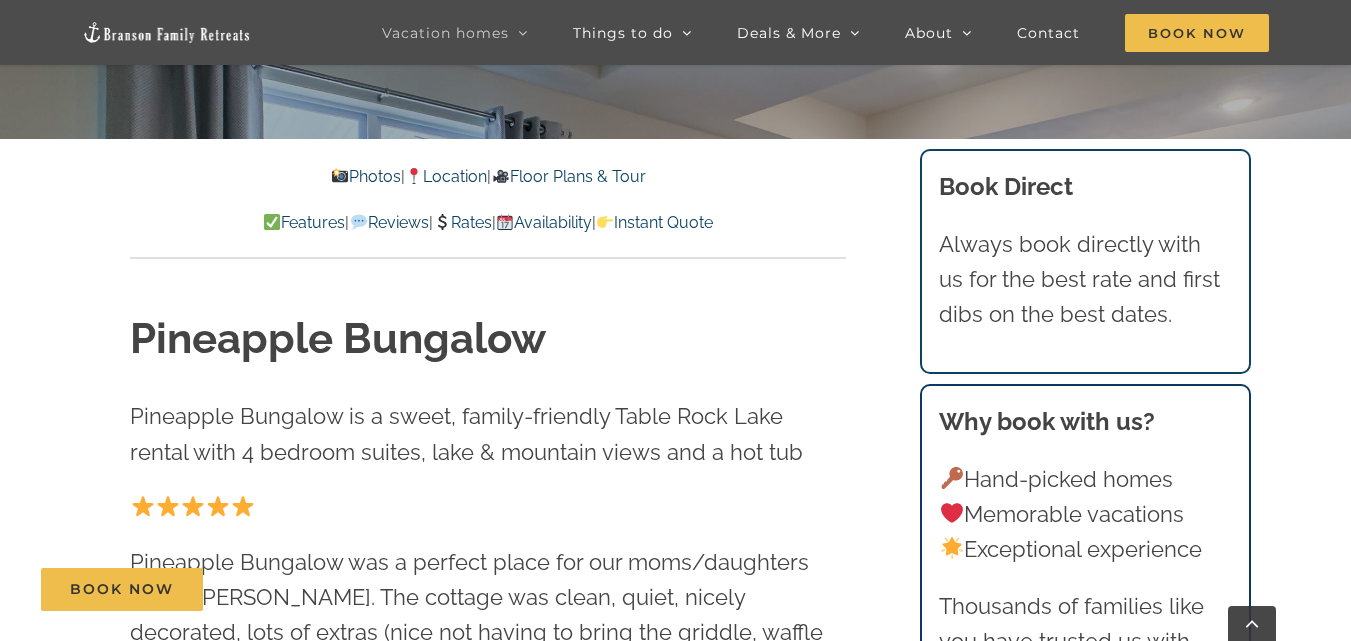 click on "Availability" at bounding box center [544, 222] 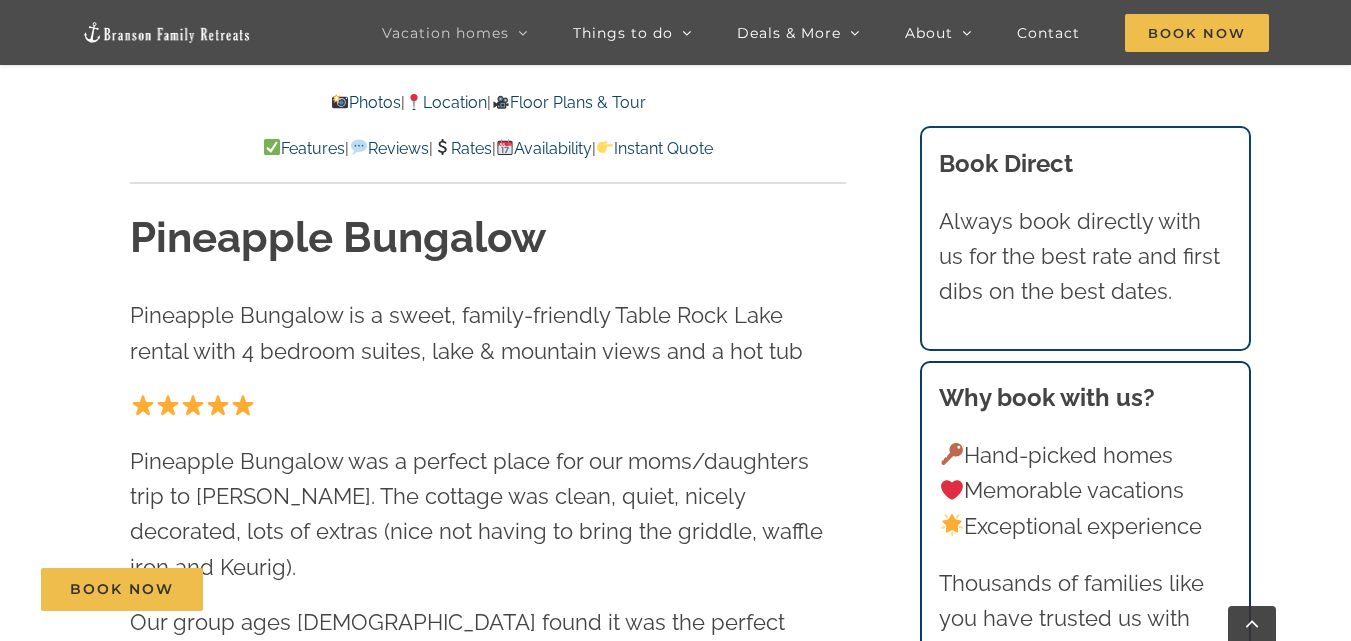 scroll, scrollTop: 600, scrollLeft: 0, axis: vertical 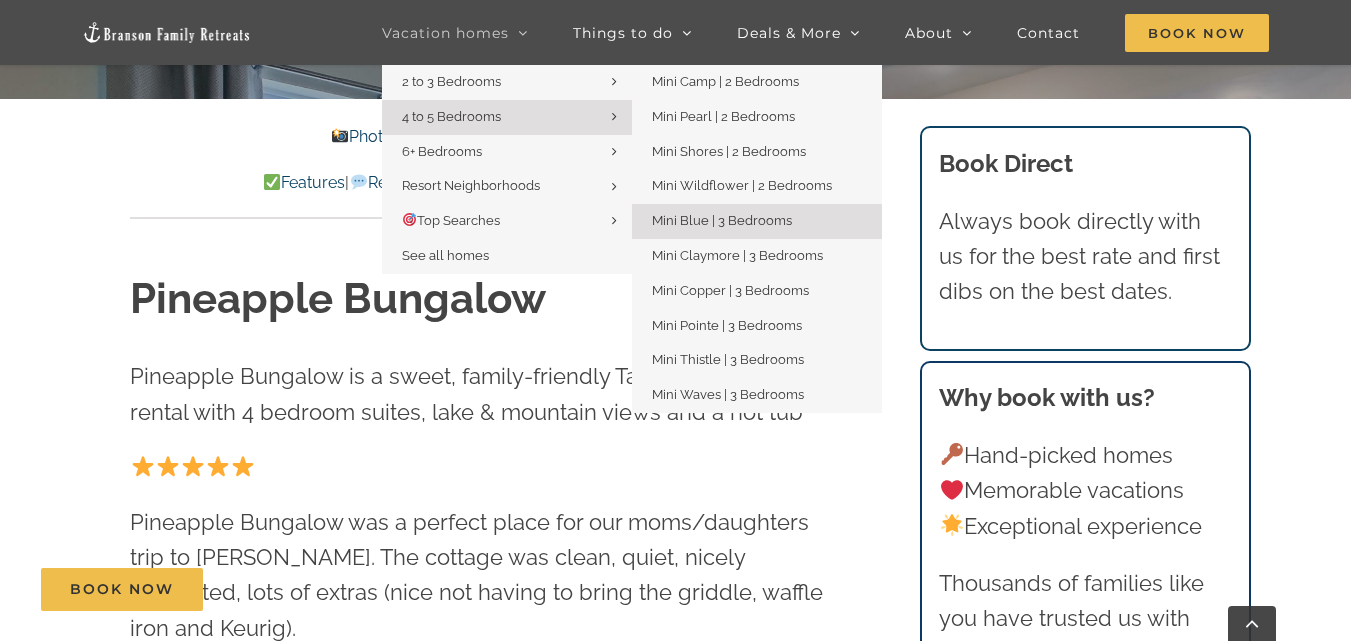 click on "Mini Blue | 3 Bedrooms" at bounding box center [722, 220] 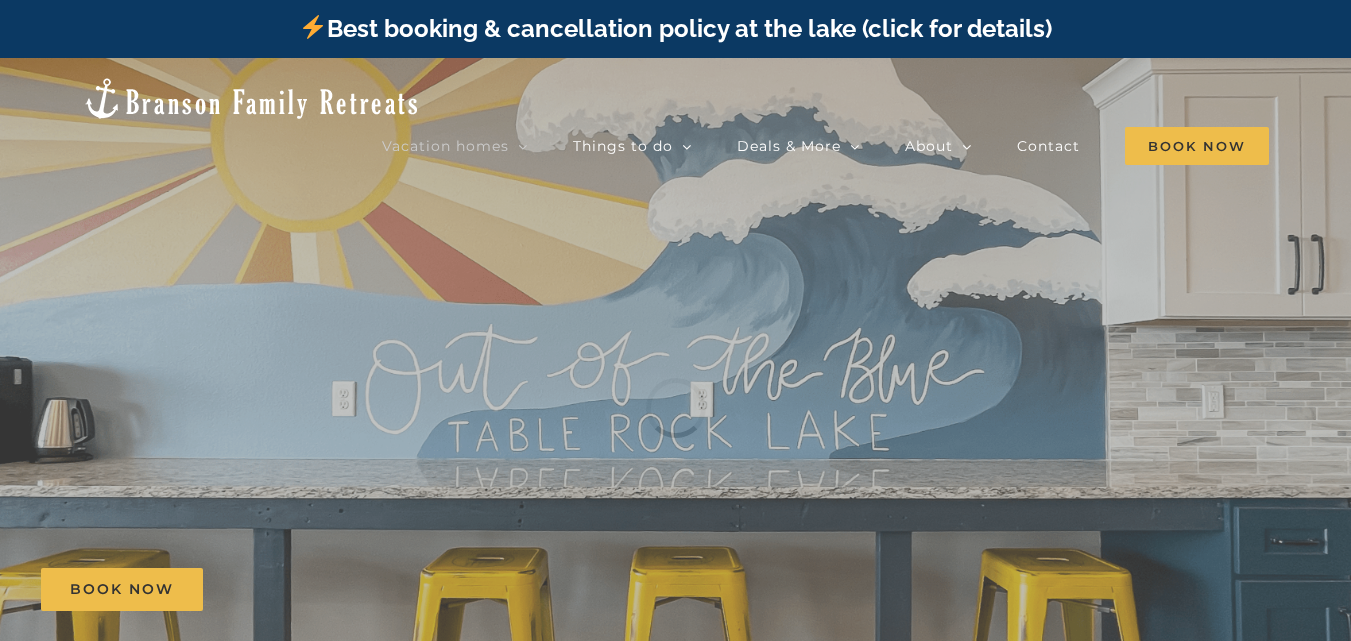 scroll, scrollTop: 0, scrollLeft: 0, axis: both 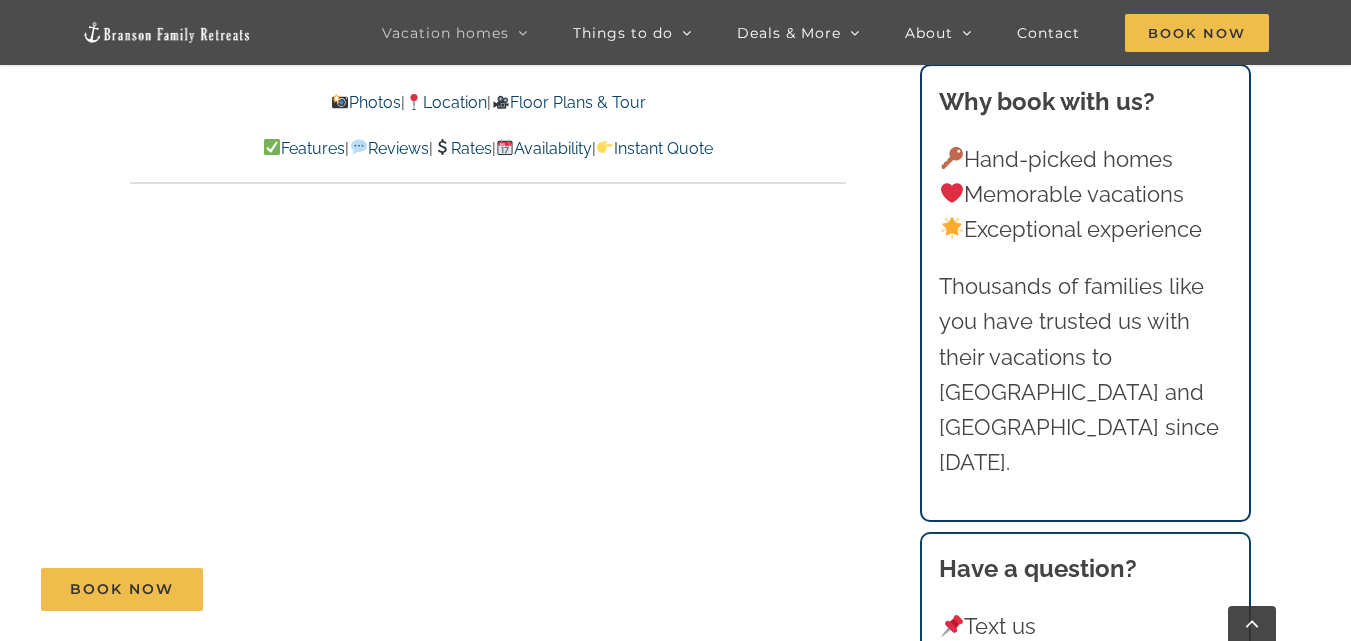 click on "Availability" at bounding box center [544, 148] 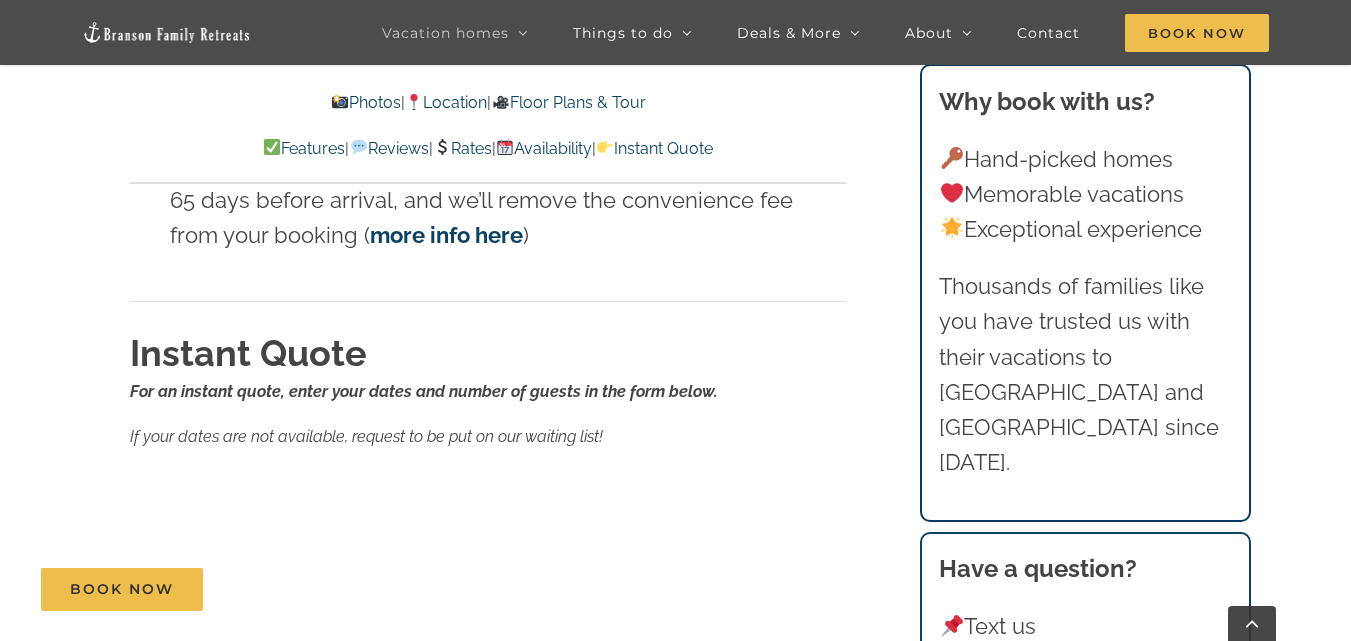 scroll, scrollTop: 12296, scrollLeft: 0, axis: vertical 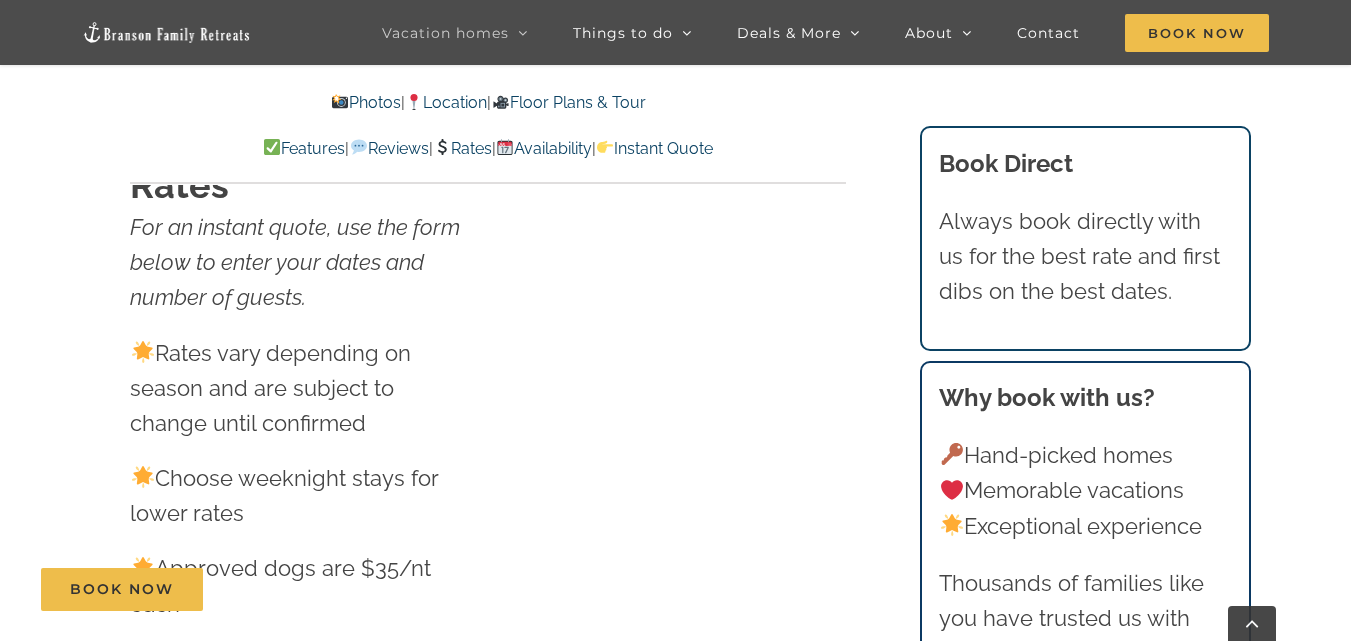 click on "Photos" at bounding box center [366, 102] 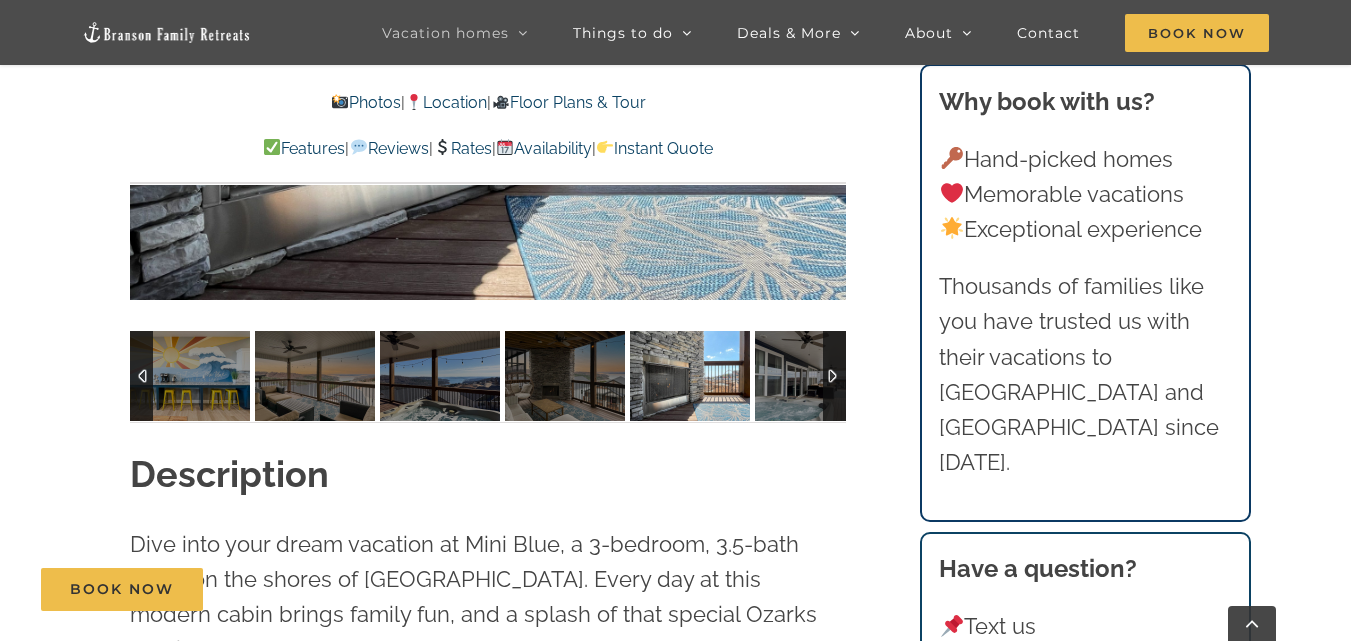 scroll, scrollTop: 1637, scrollLeft: 0, axis: vertical 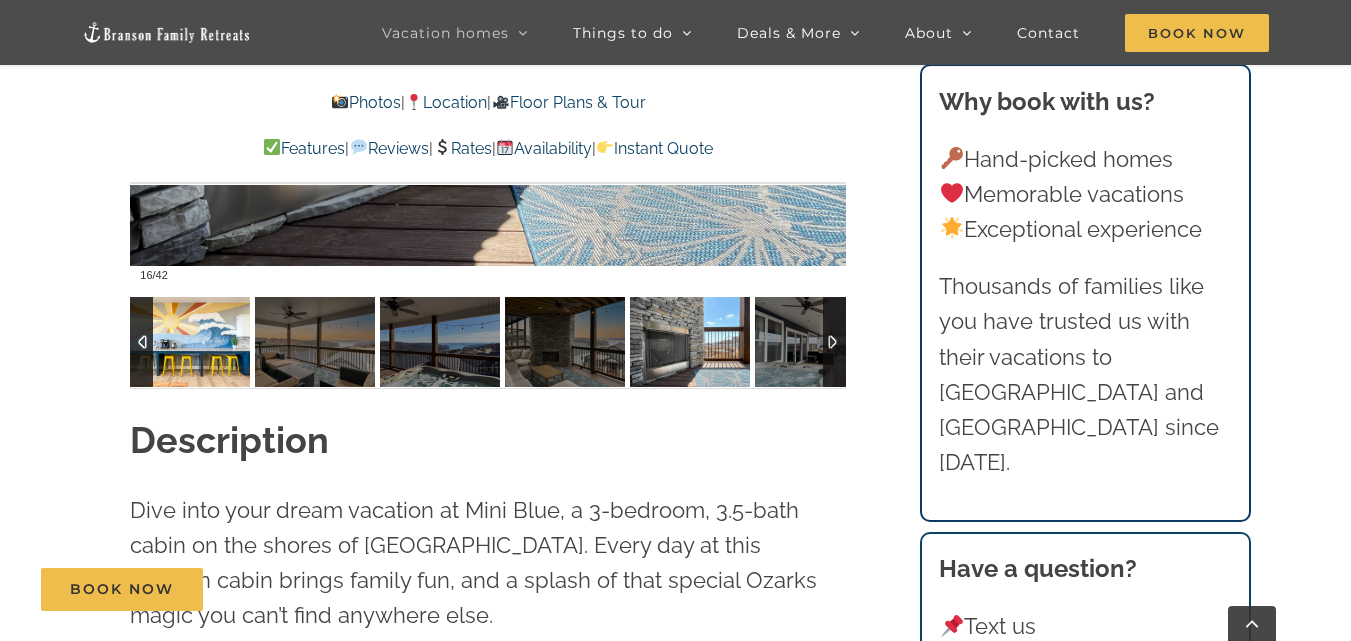 click at bounding box center (190, 342) 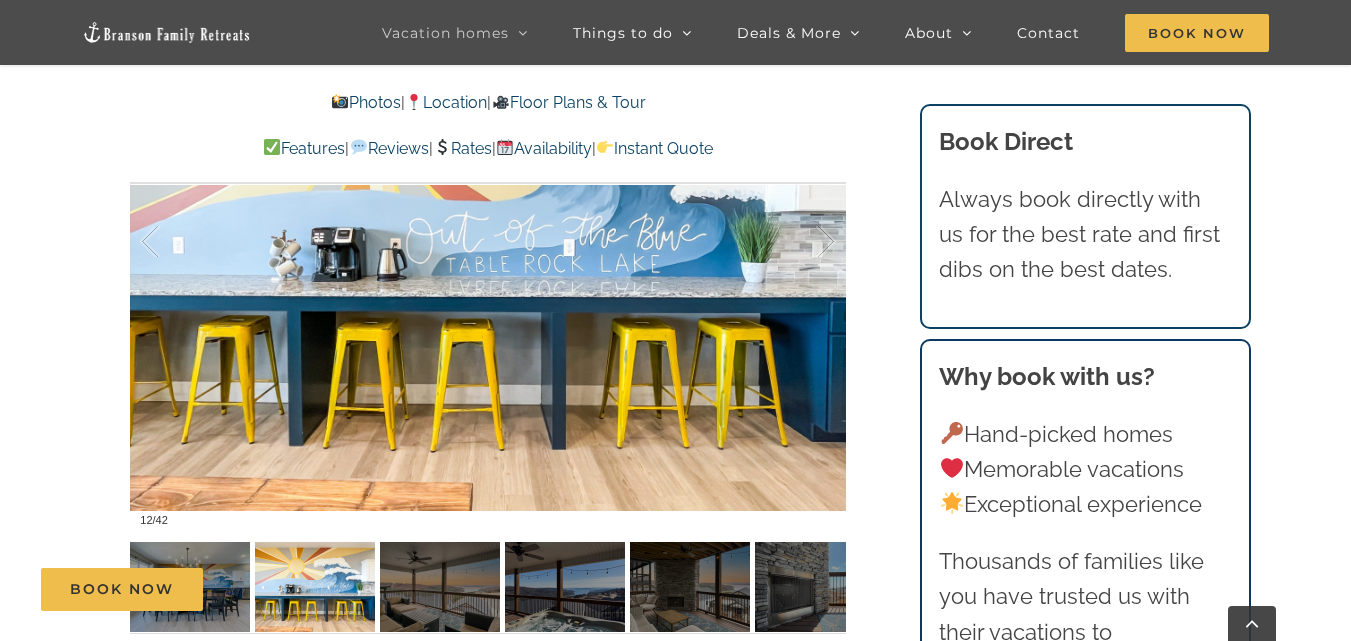 scroll, scrollTop: 1357, scrollLeft: 0, axis: vertical 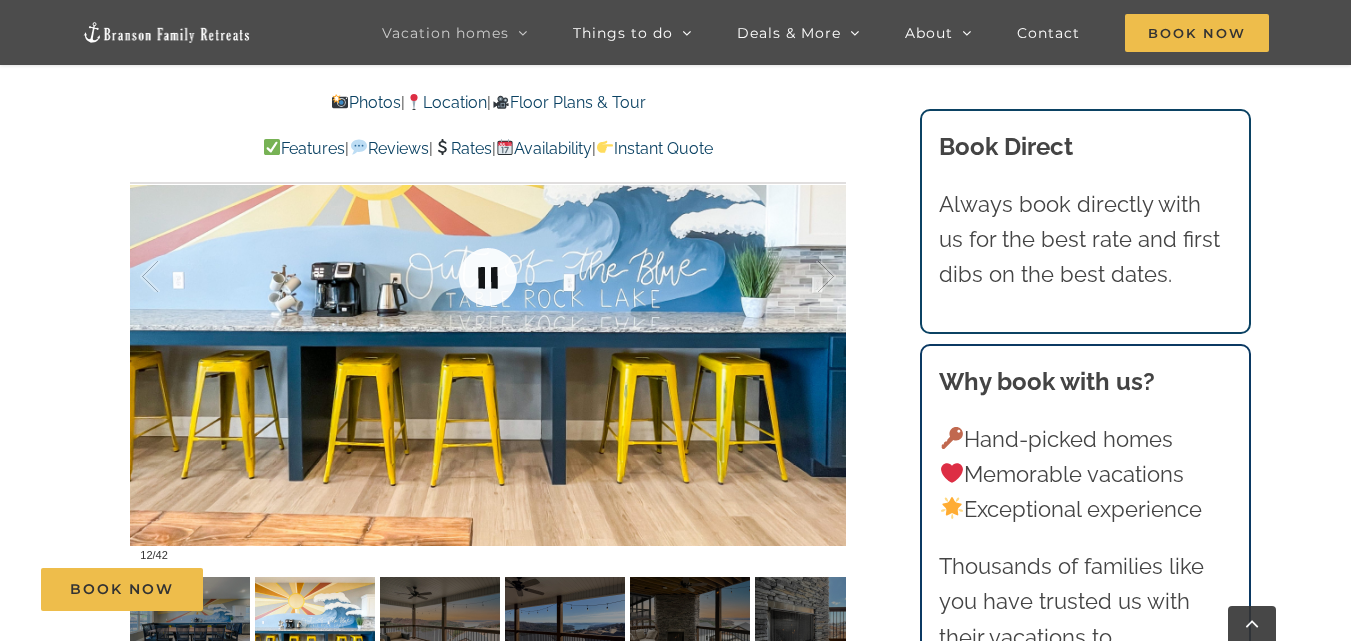 click at bounding box center (488, 277) 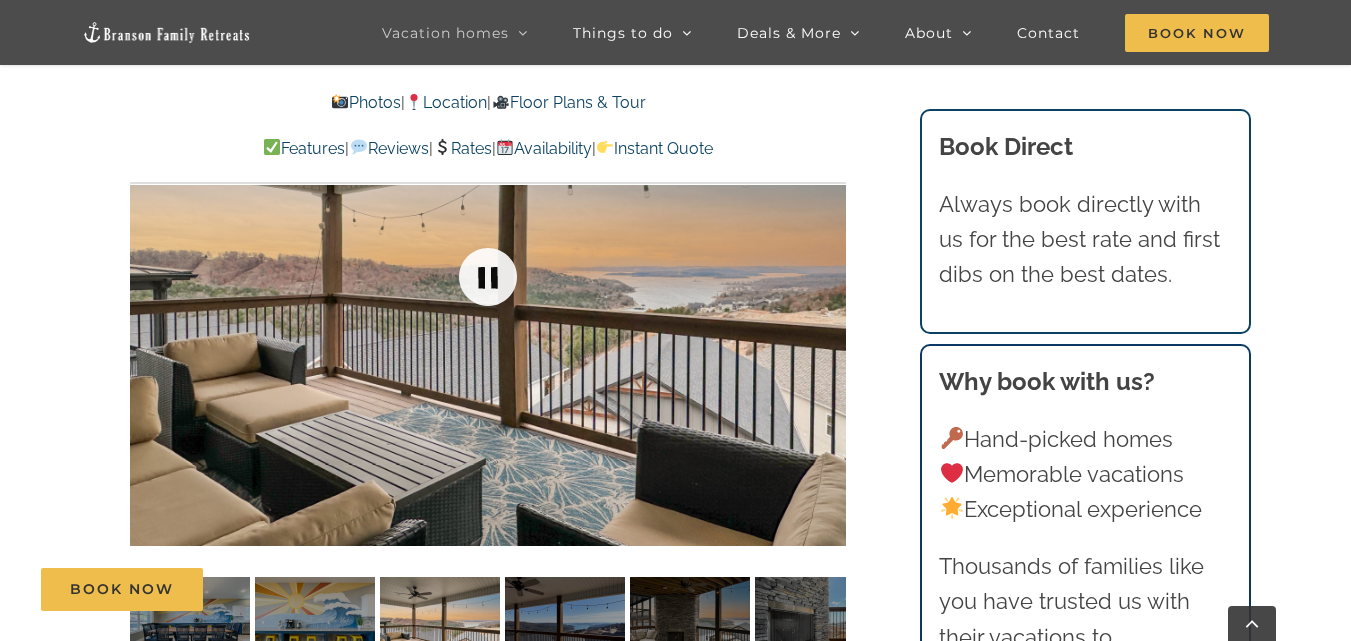 click at bounding box center [488, 277] 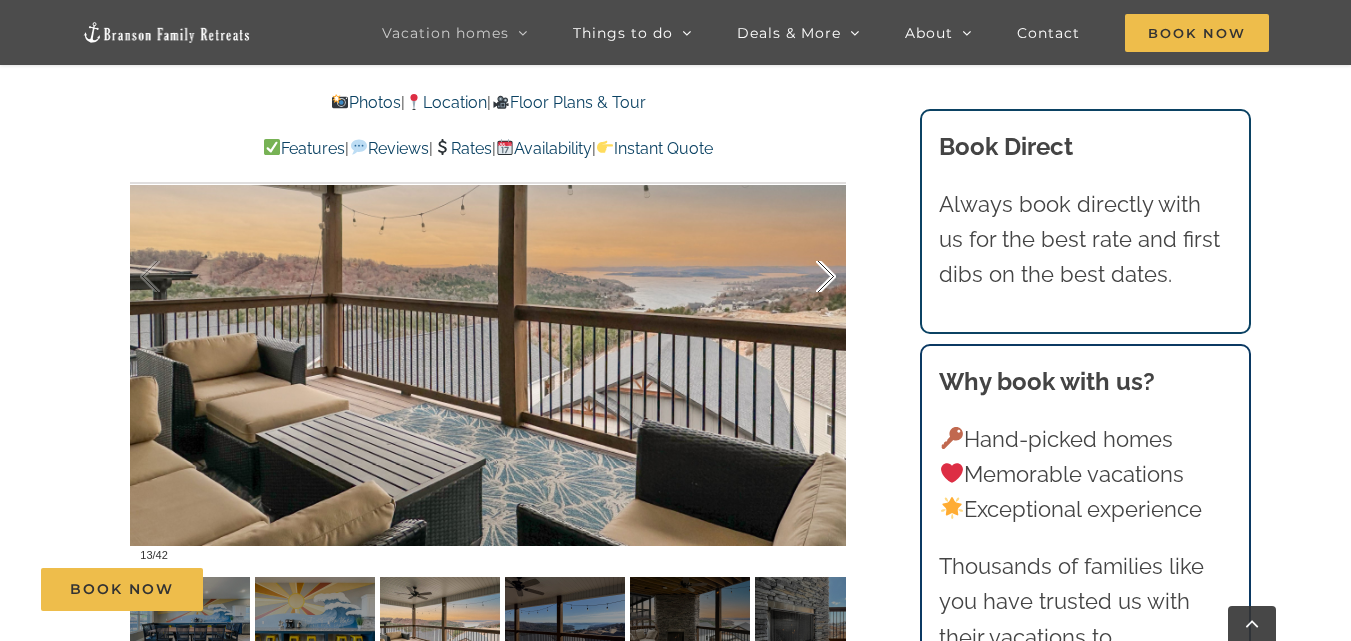 click at bounding box center (805, 277) 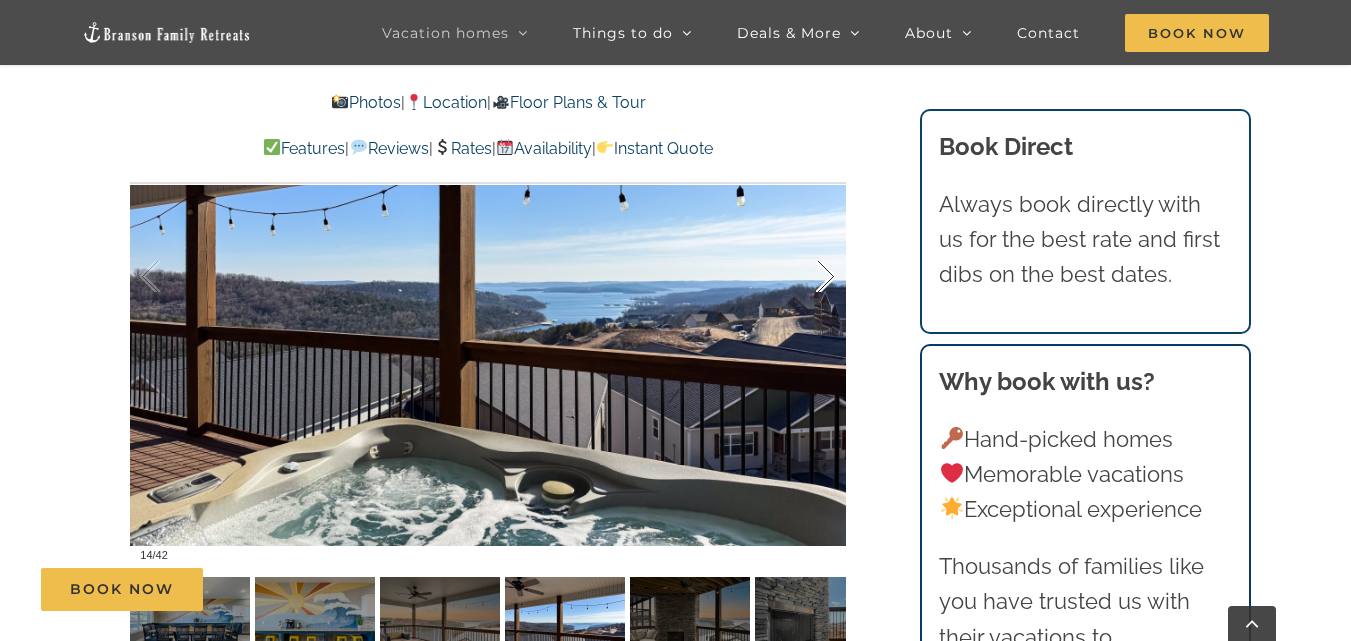 click at bounding box center [805, 277] 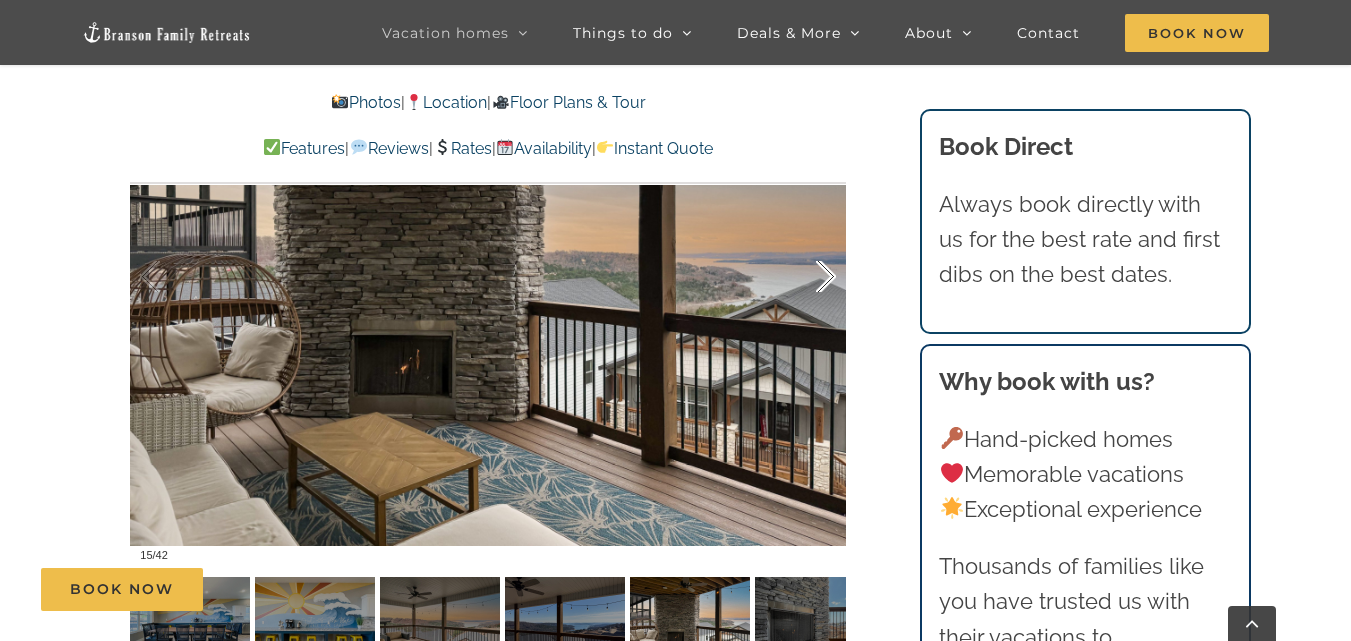 click at bounding box center (805, 277) 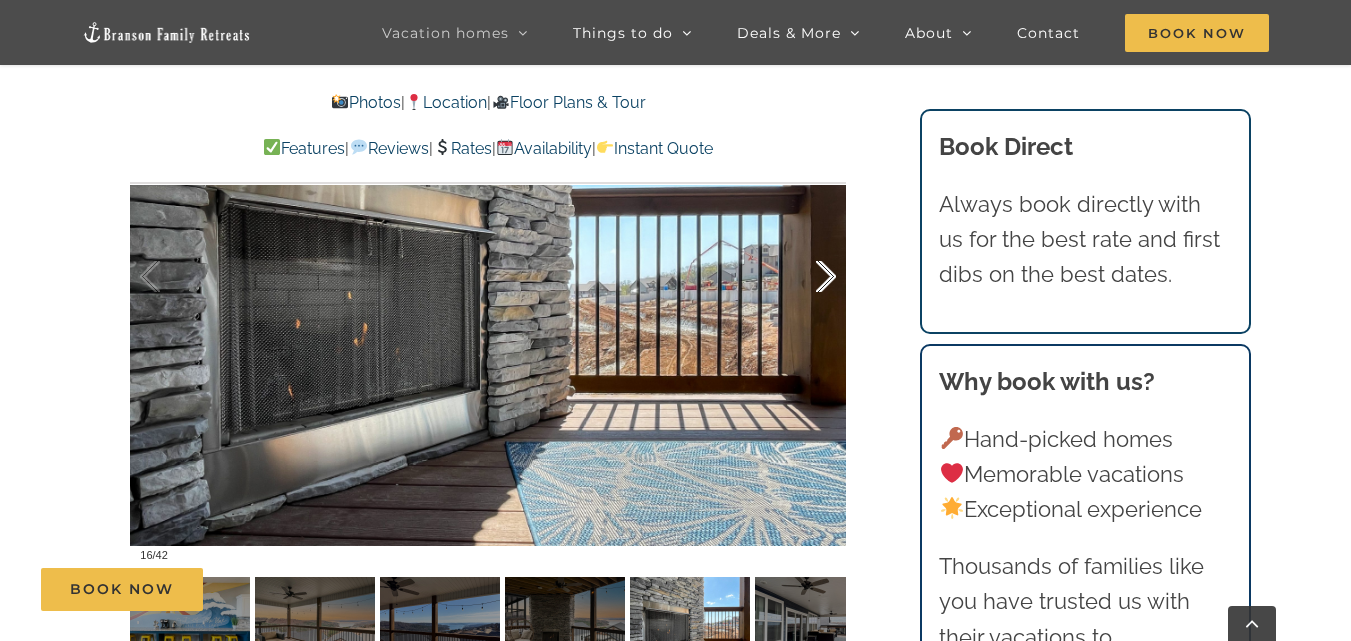 click at bounding box center [805, 277] 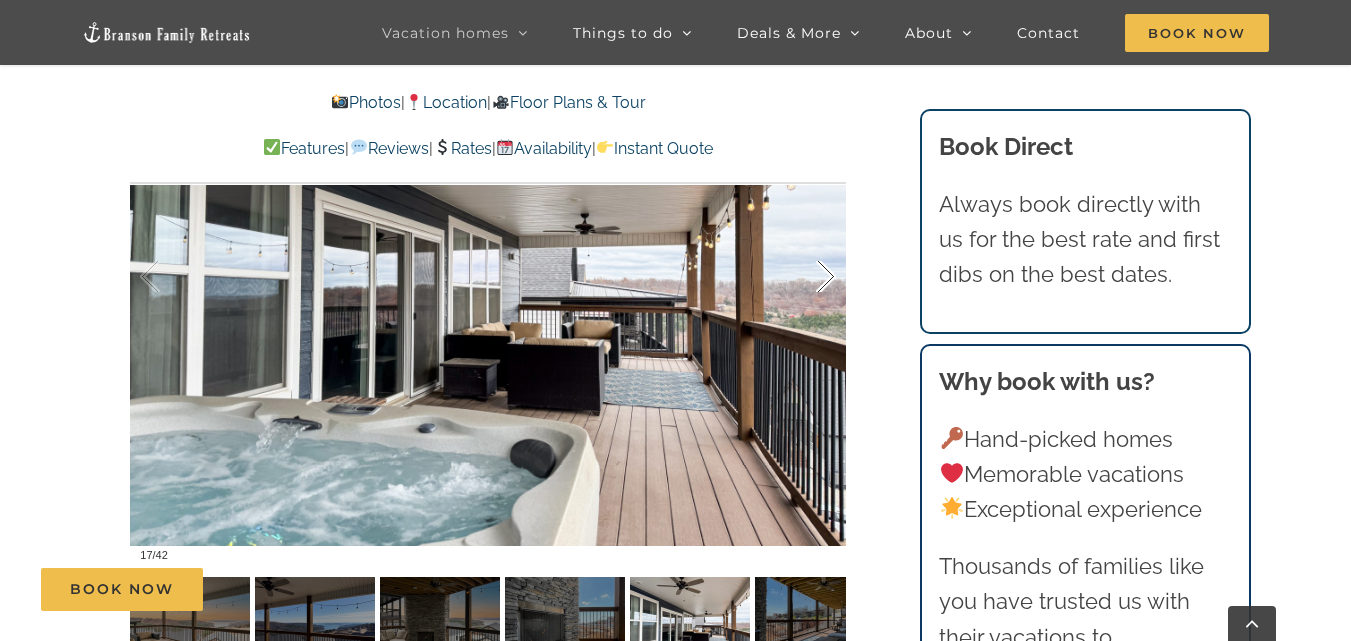 click at bounding box center (805, 277) 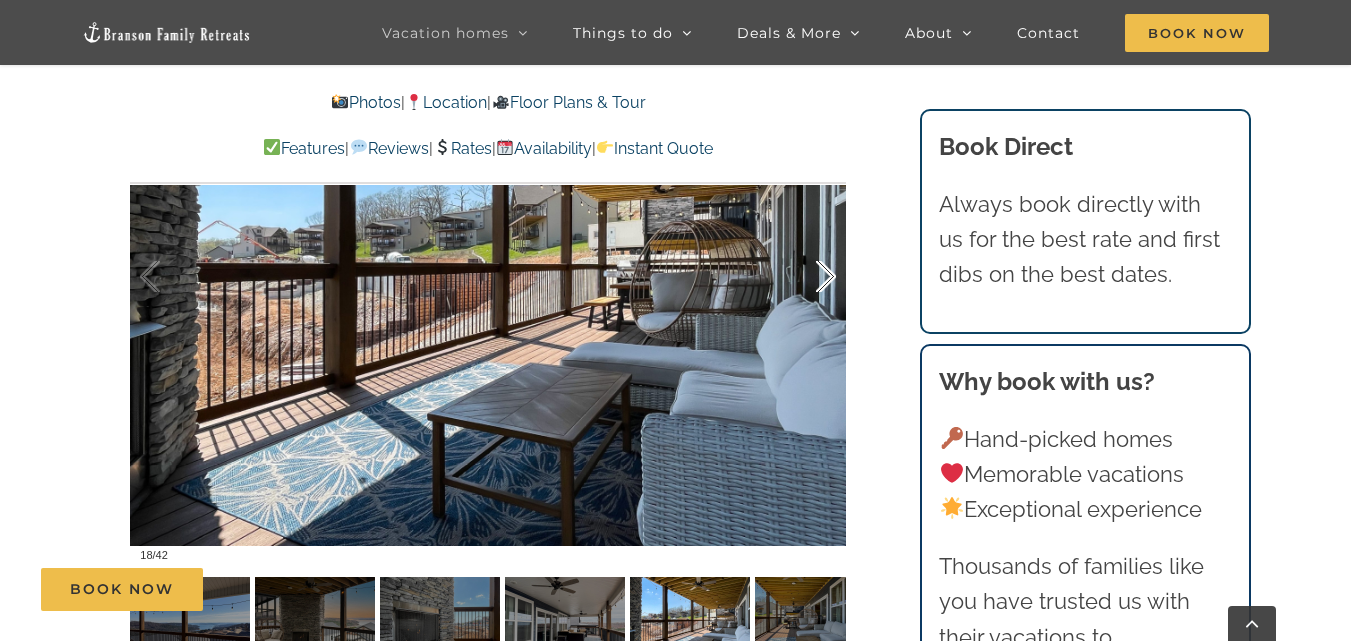 click at bounding box center (805, 277) 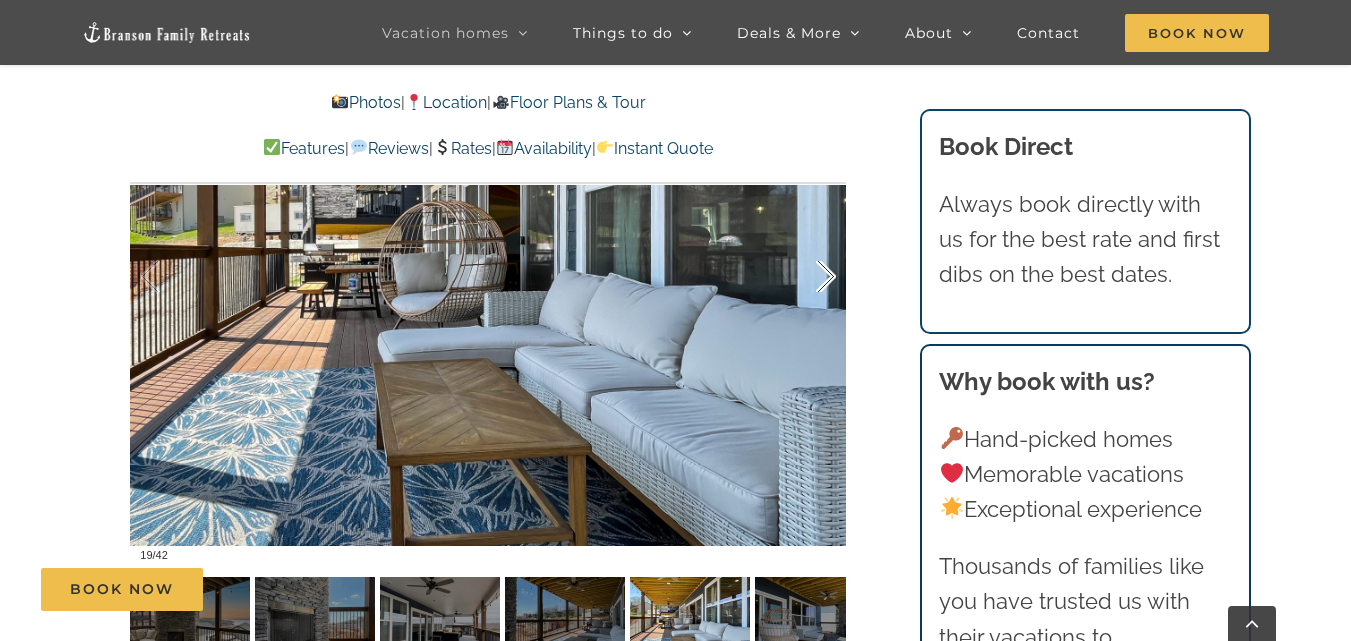 click at bounding box center (805, 277) 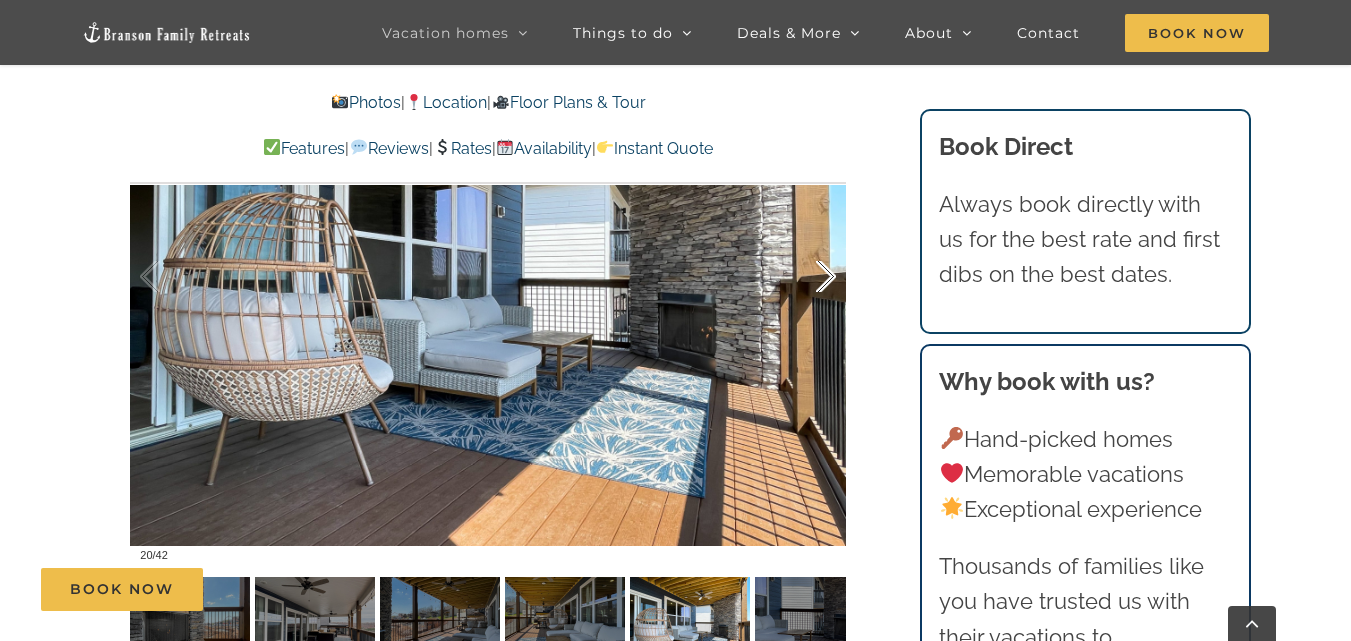 click at bounding box center (805, 277) 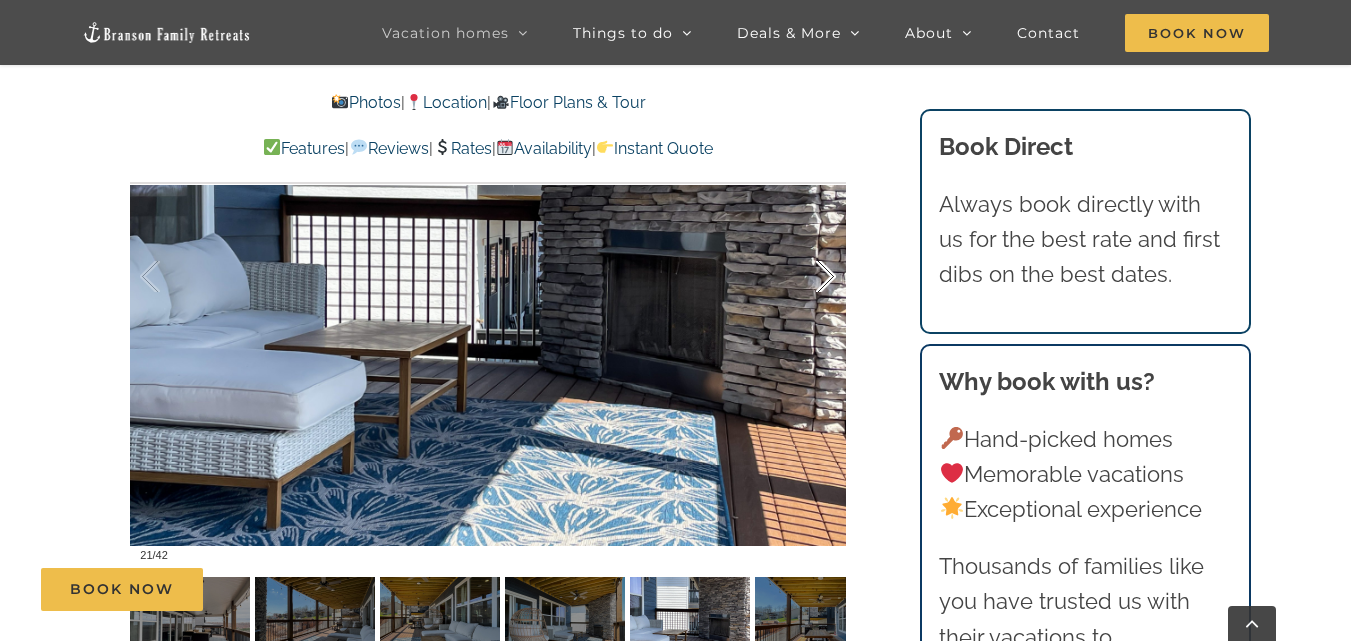 click at bounding box center [805, 277] 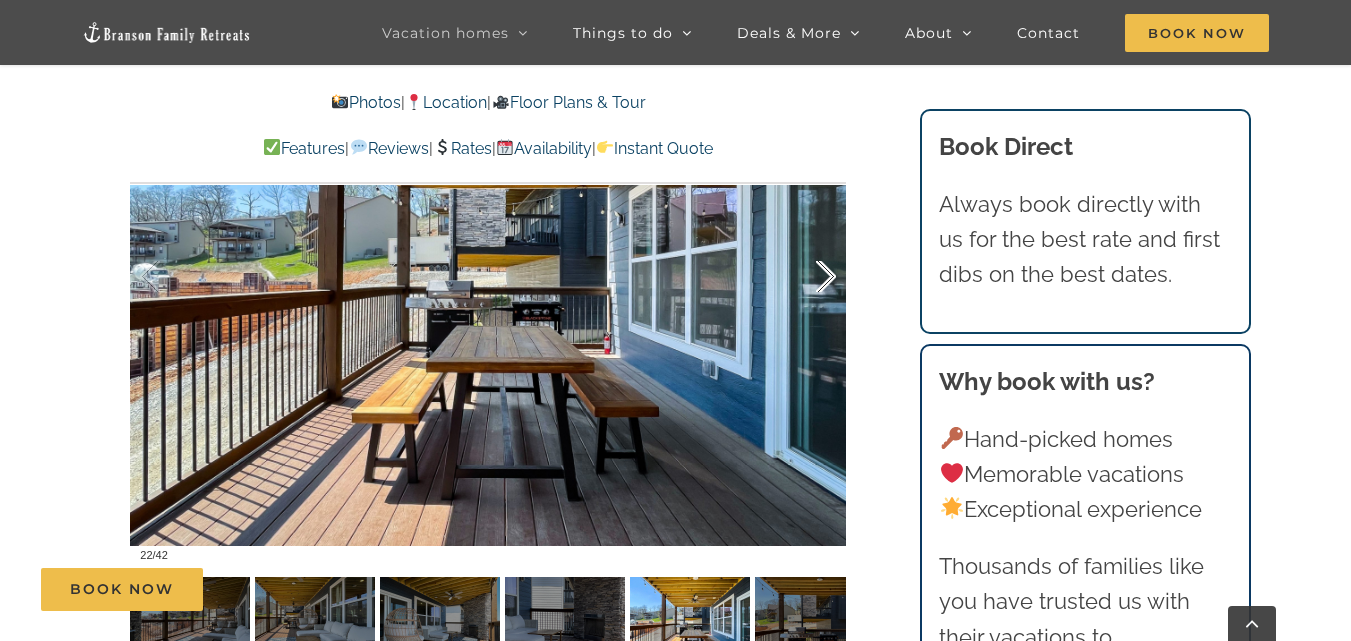 click at bounding box center [805, 277] 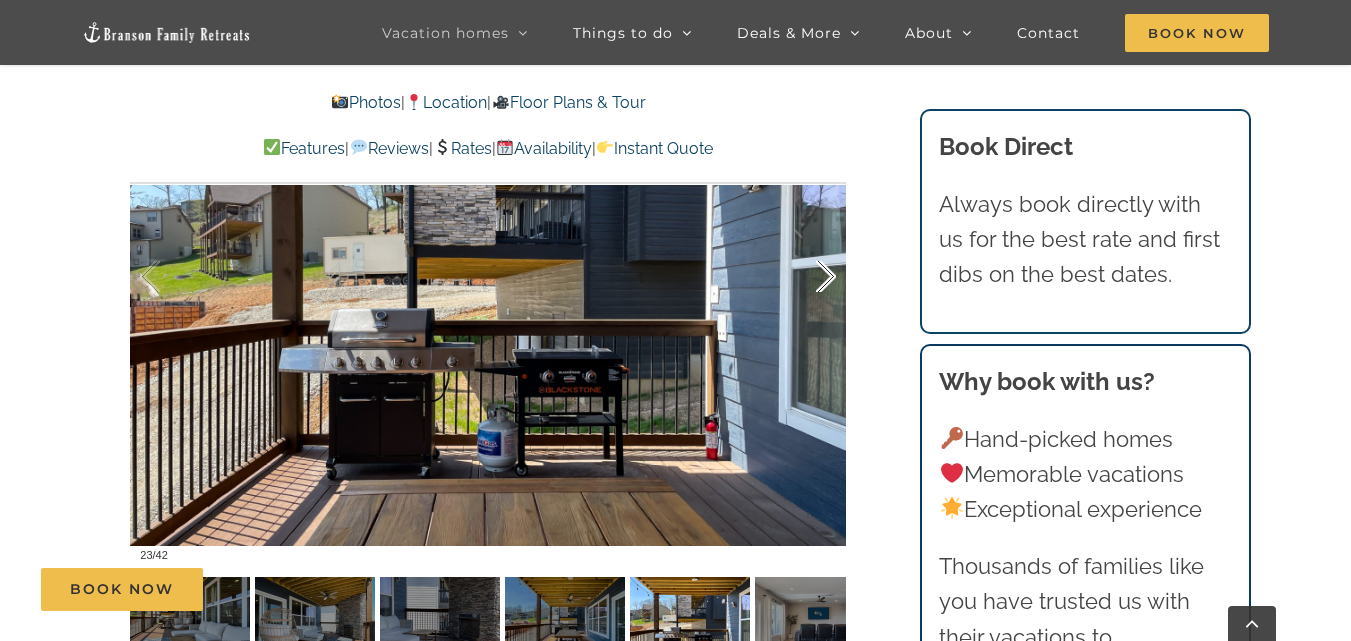 click at bounding box center [805, 277] 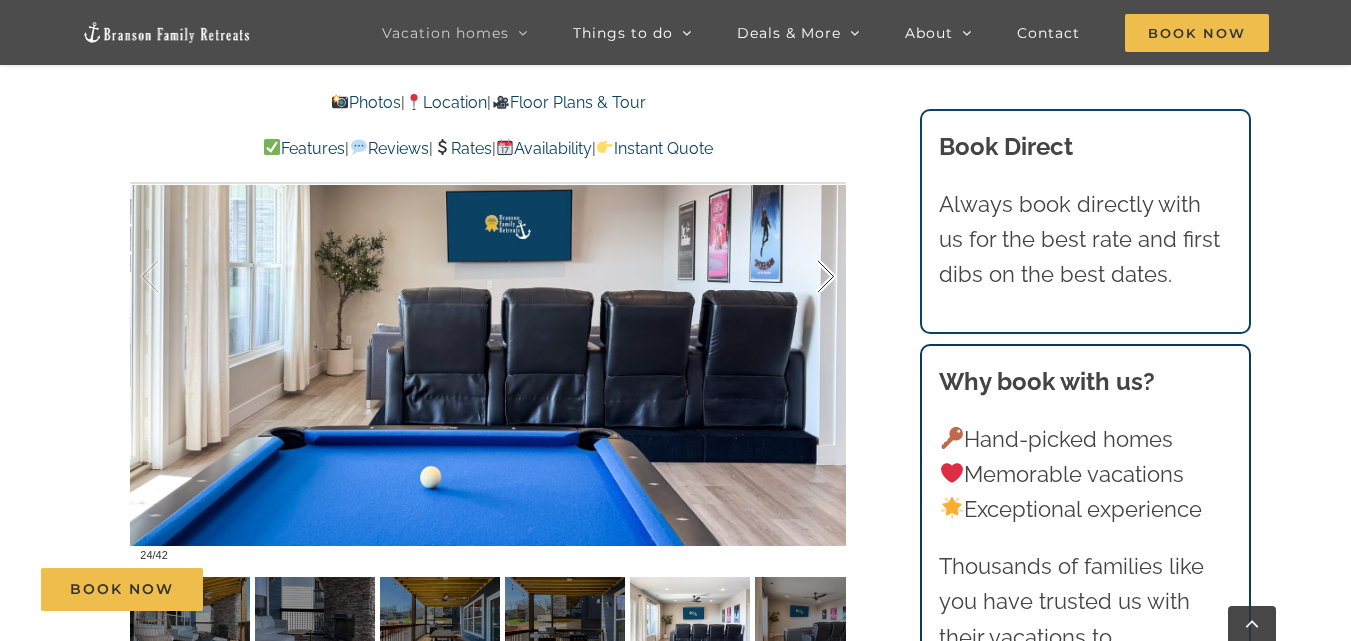 click at bounding box center (805, 277) 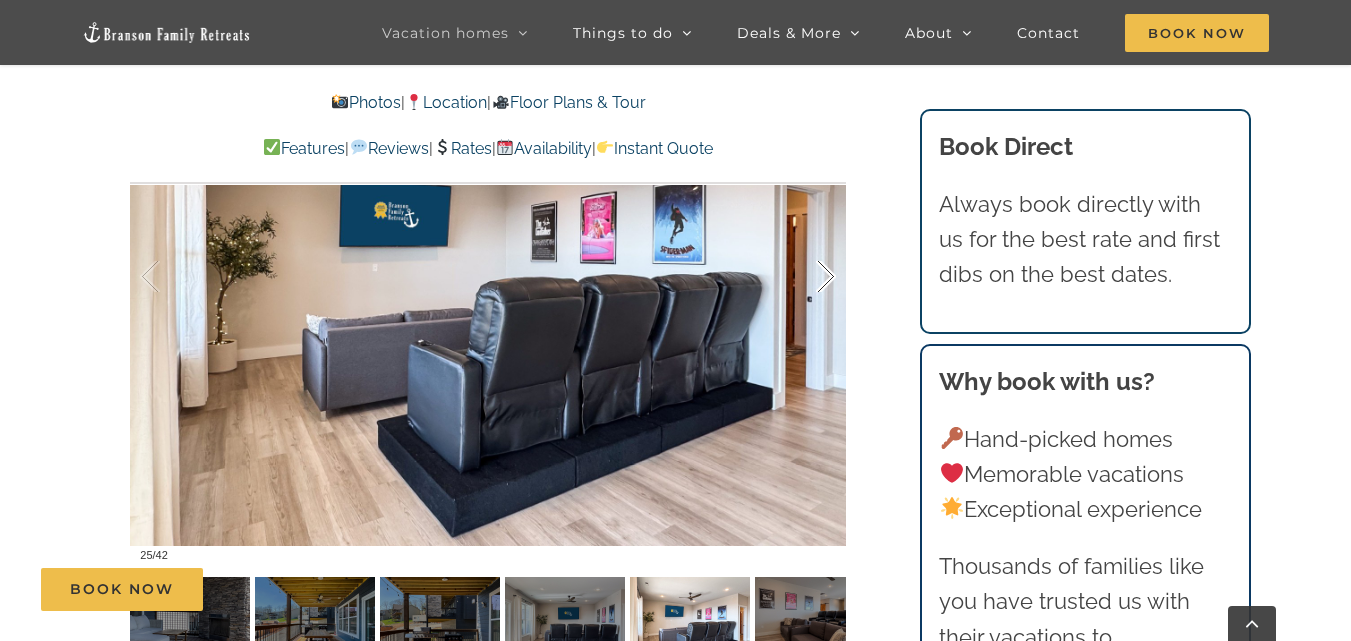 click at bounding box center [805, 277] 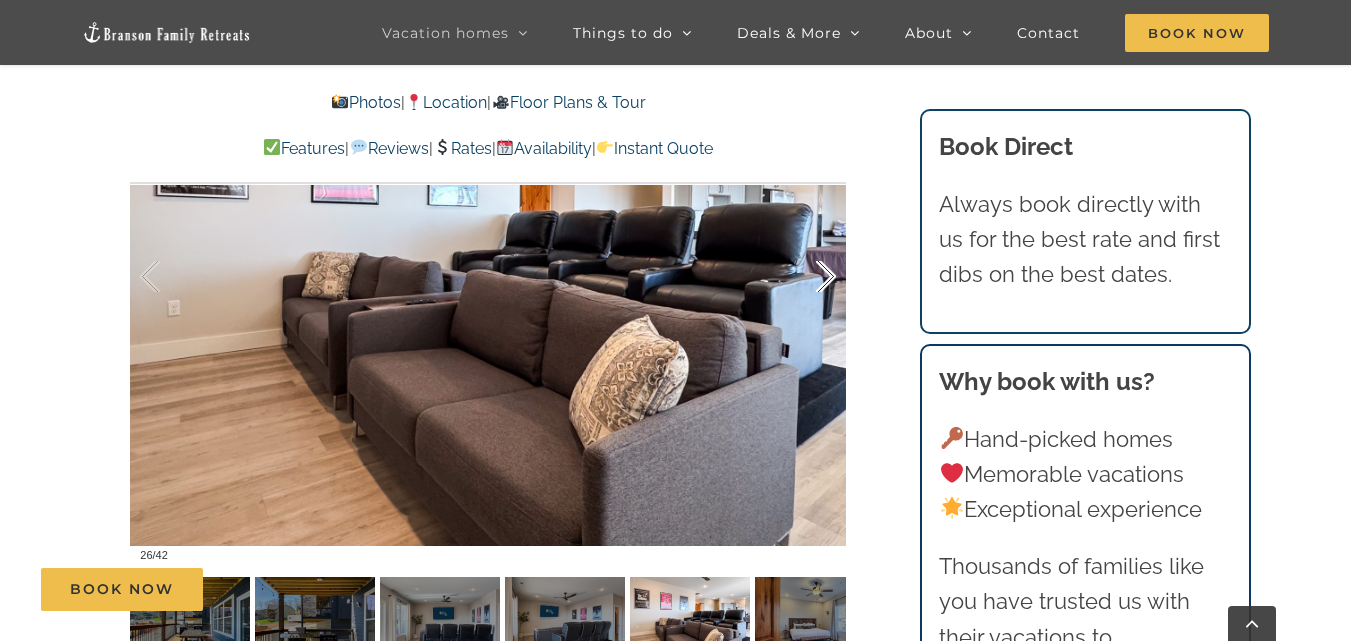 click at bounding box center (805, 277) 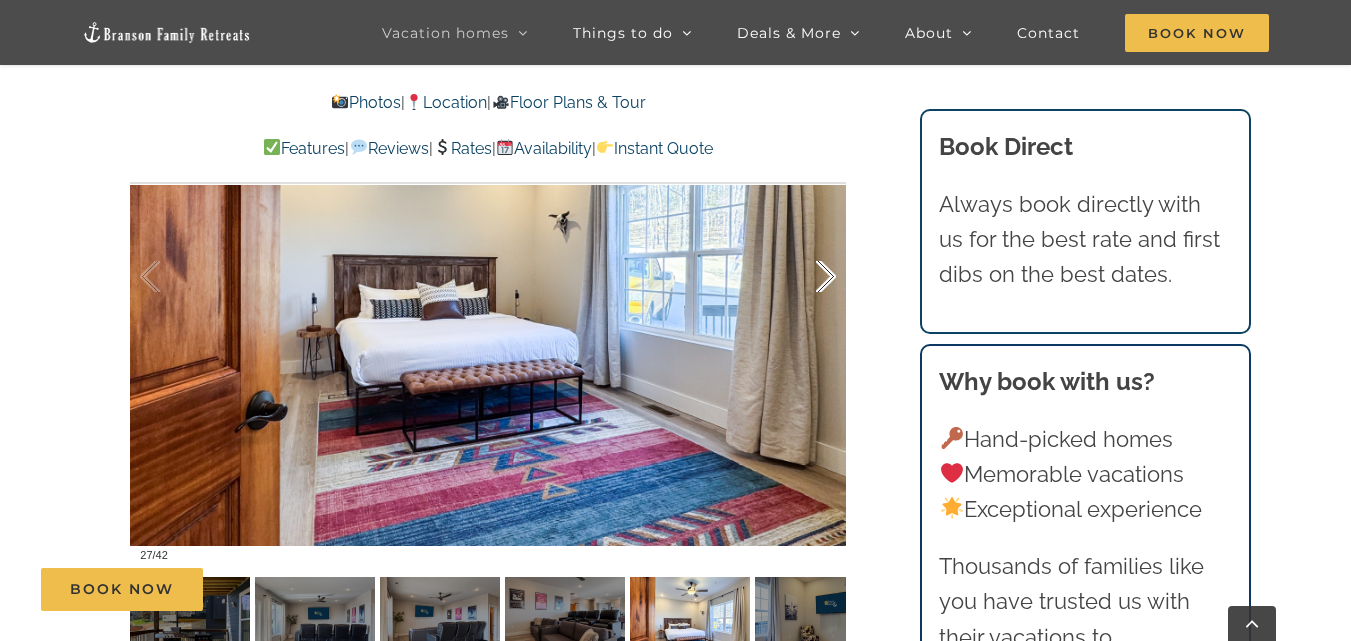 click at bounding box center [805, 277] 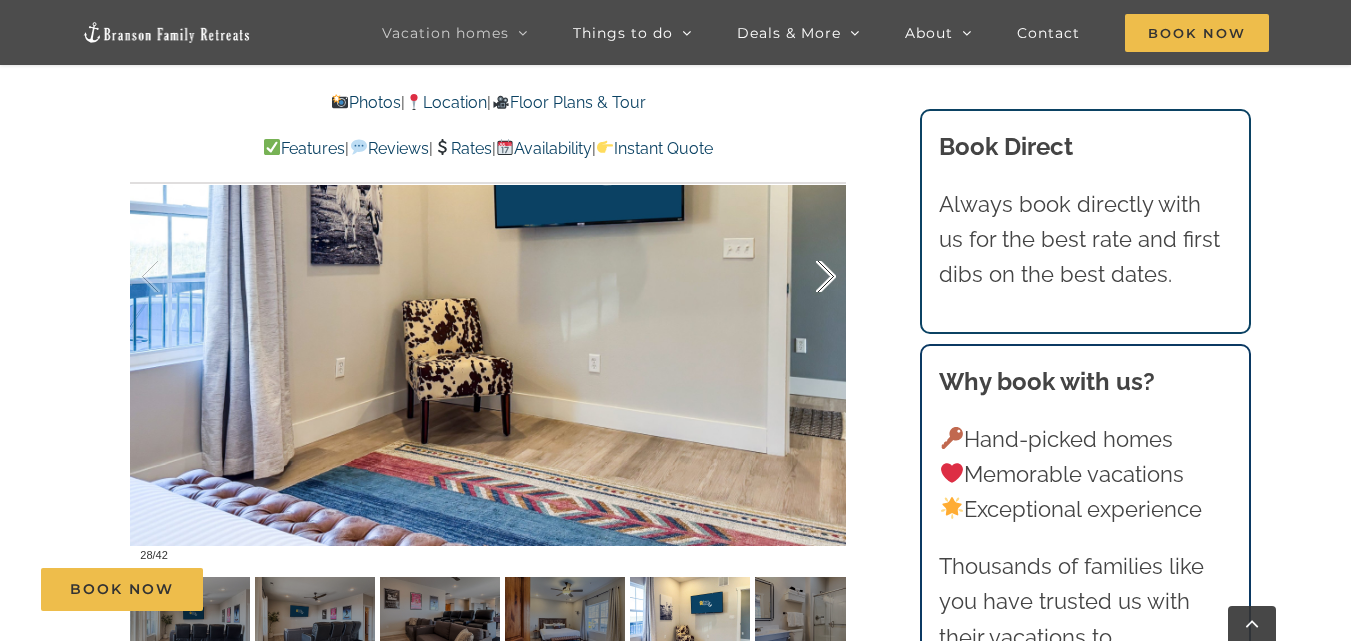 click at bounding box center [805, 277] 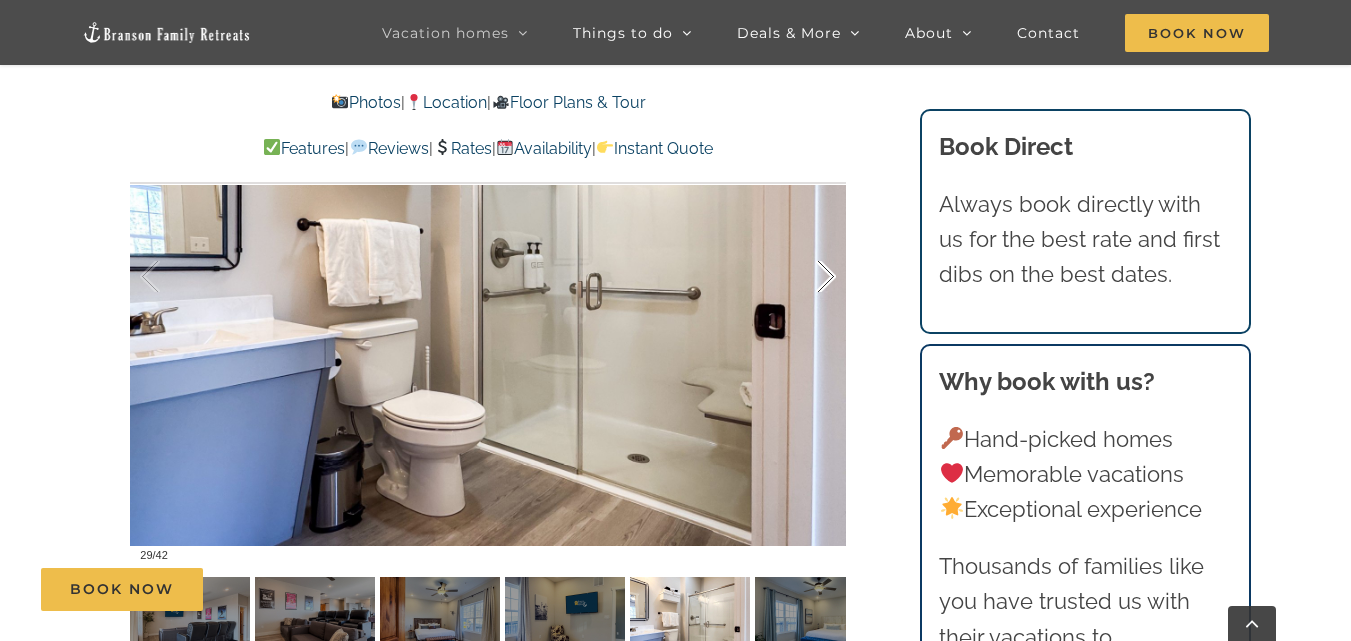 click at bounding box center (805, 277) 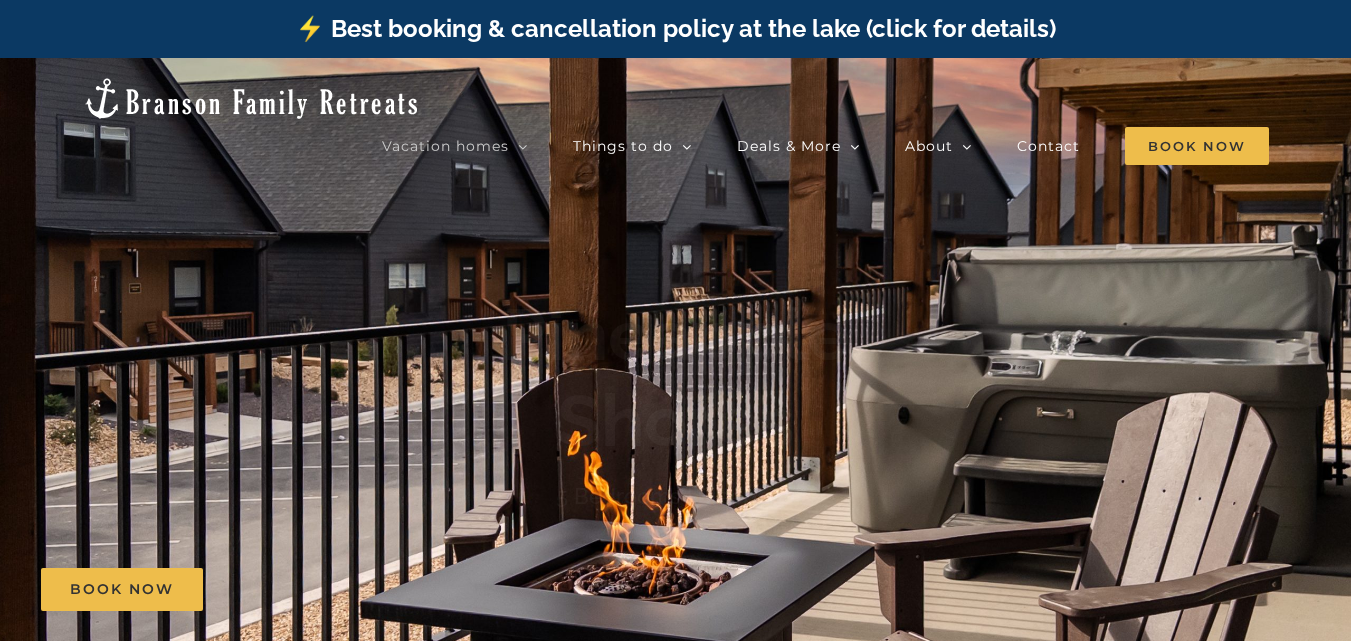 scroll, scrollTop: 0, scrollLeft: 0, axis: both 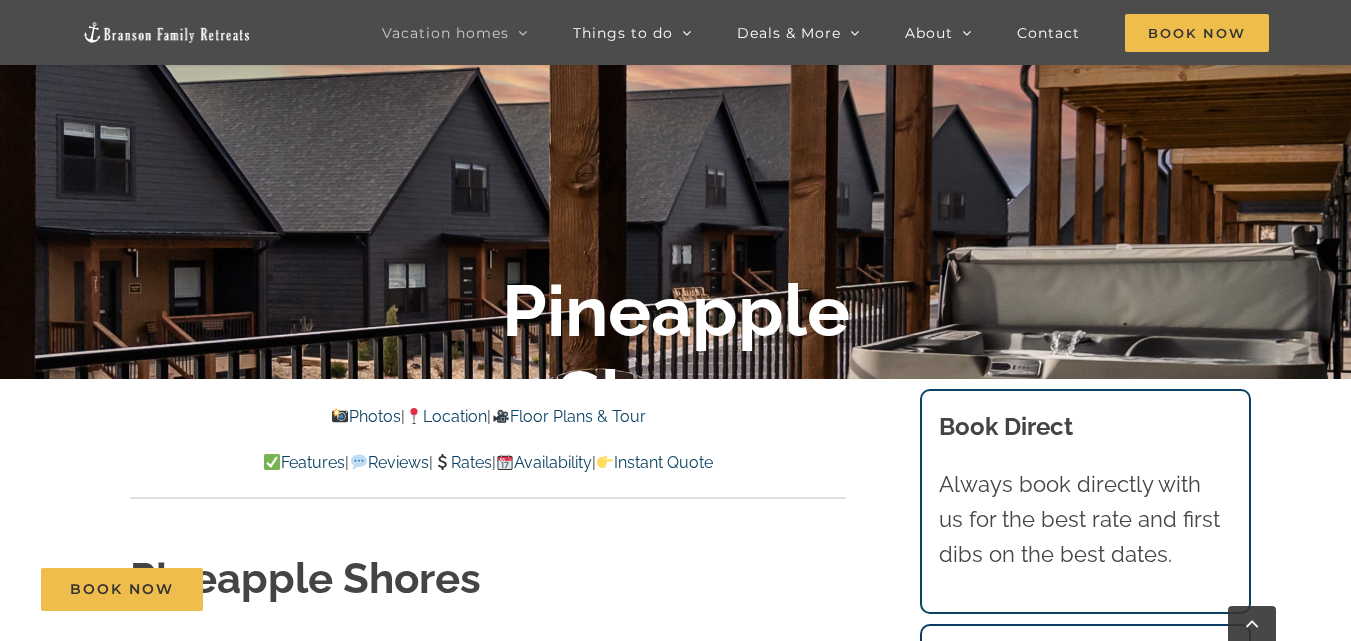 click on "Photos" at bounding box center (366, 416) 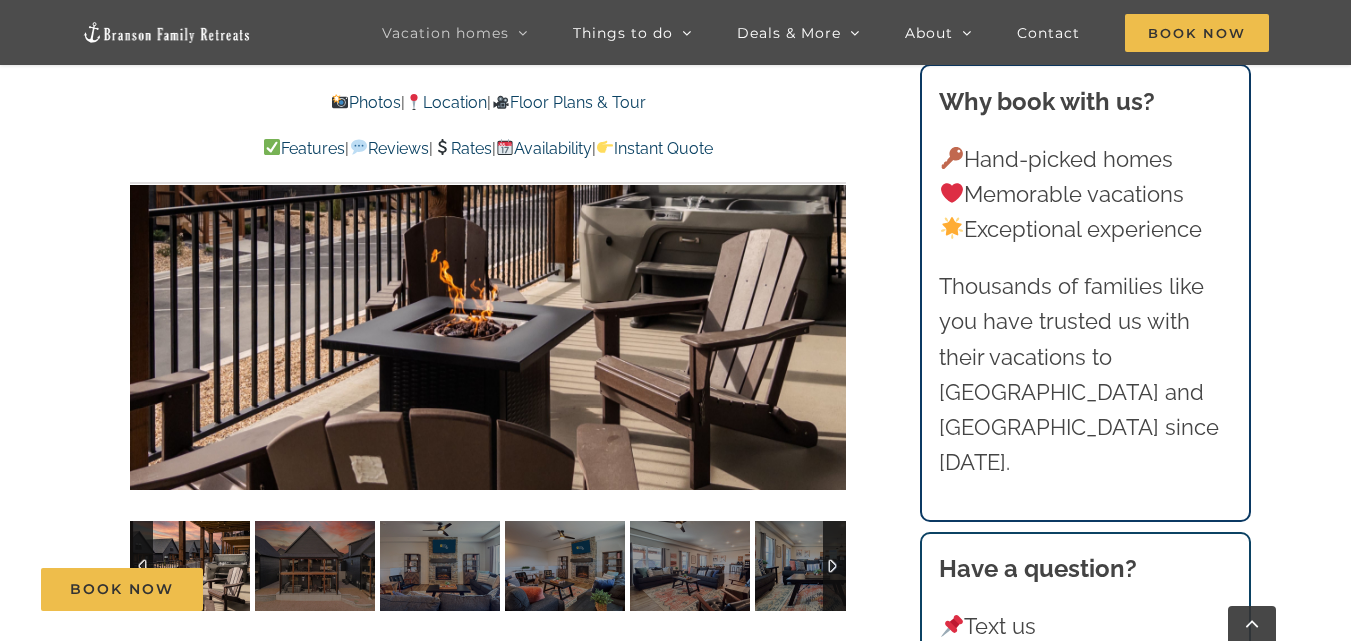 scroll, scrollTop: 1399, scrollLeft: 0, axis: vertical 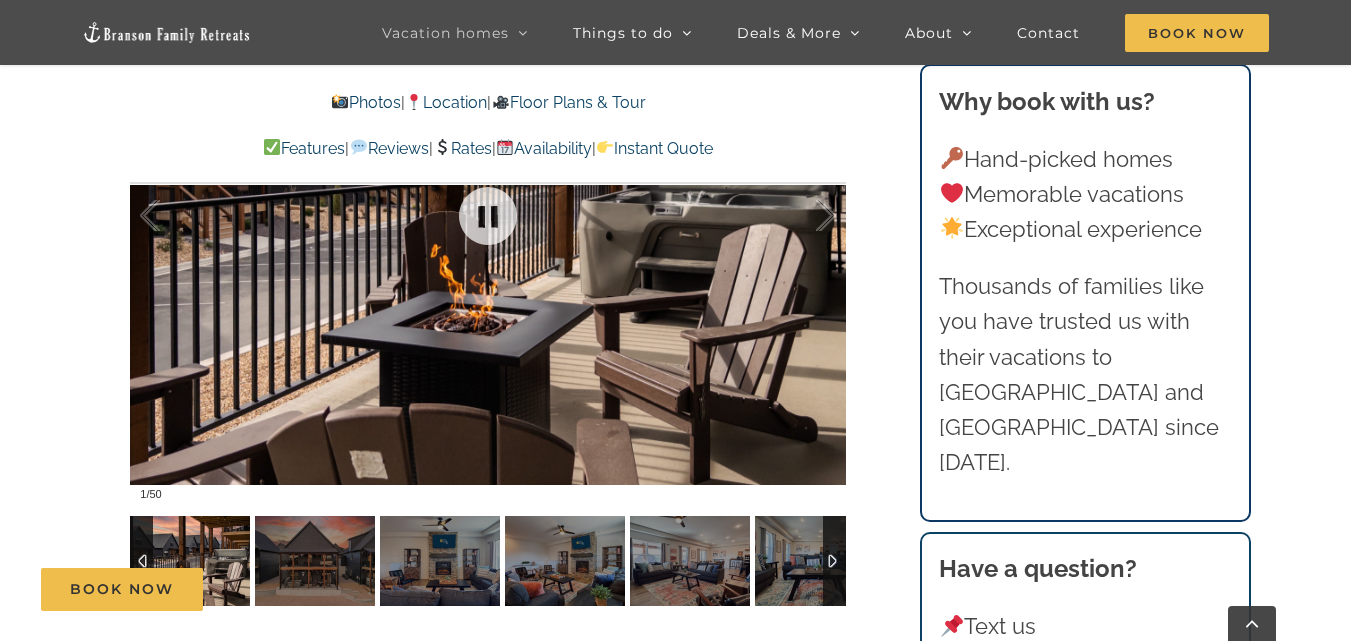 click at bounding box center [488, 216] 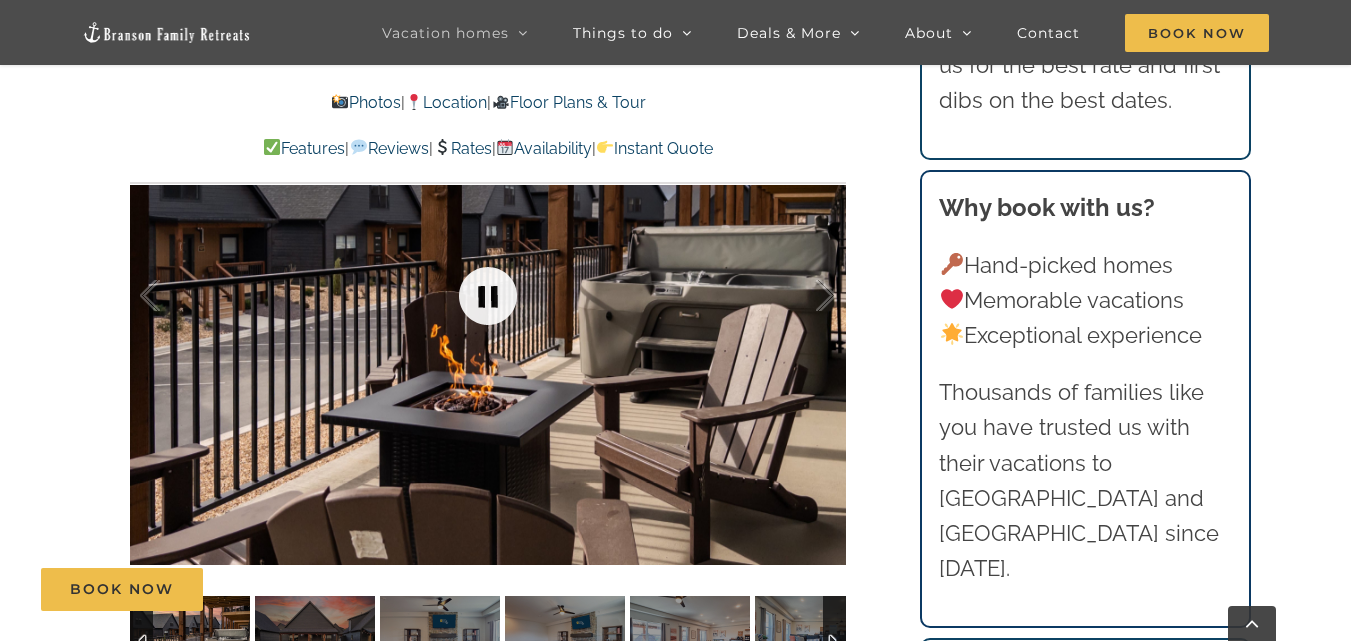 scroll, scrollTop: 1279, scrollLeft: 0, axis: vertical 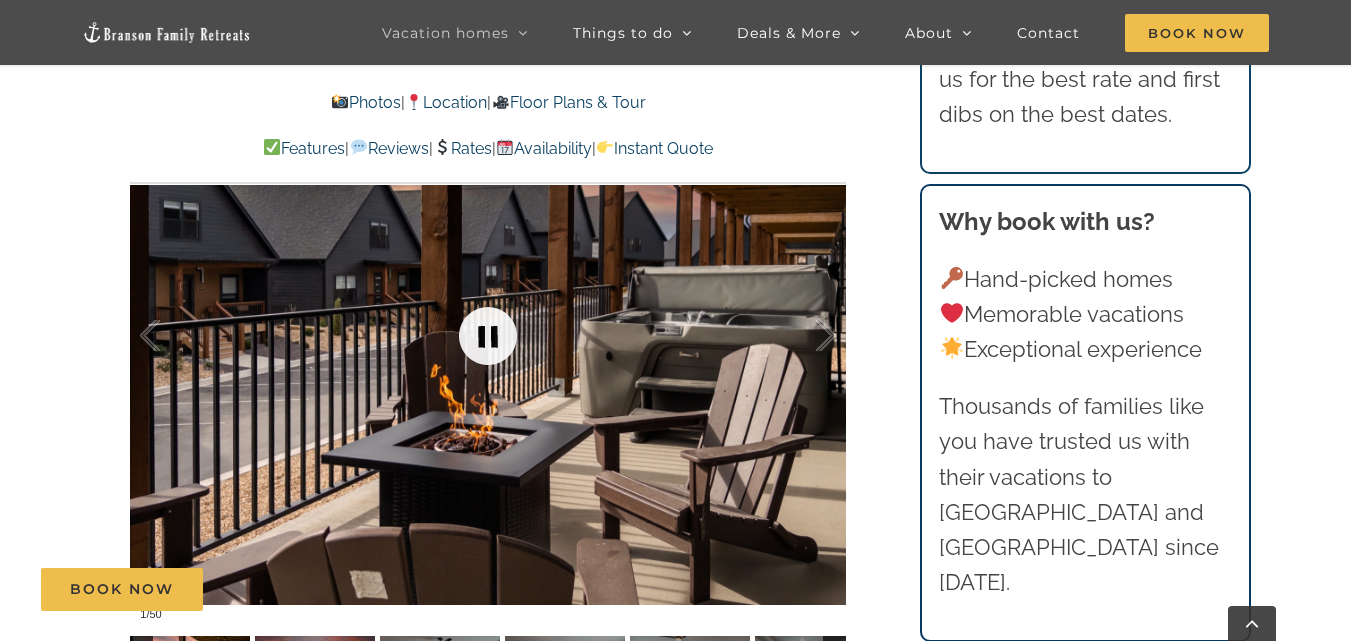 click at bounding box center (488, 336) 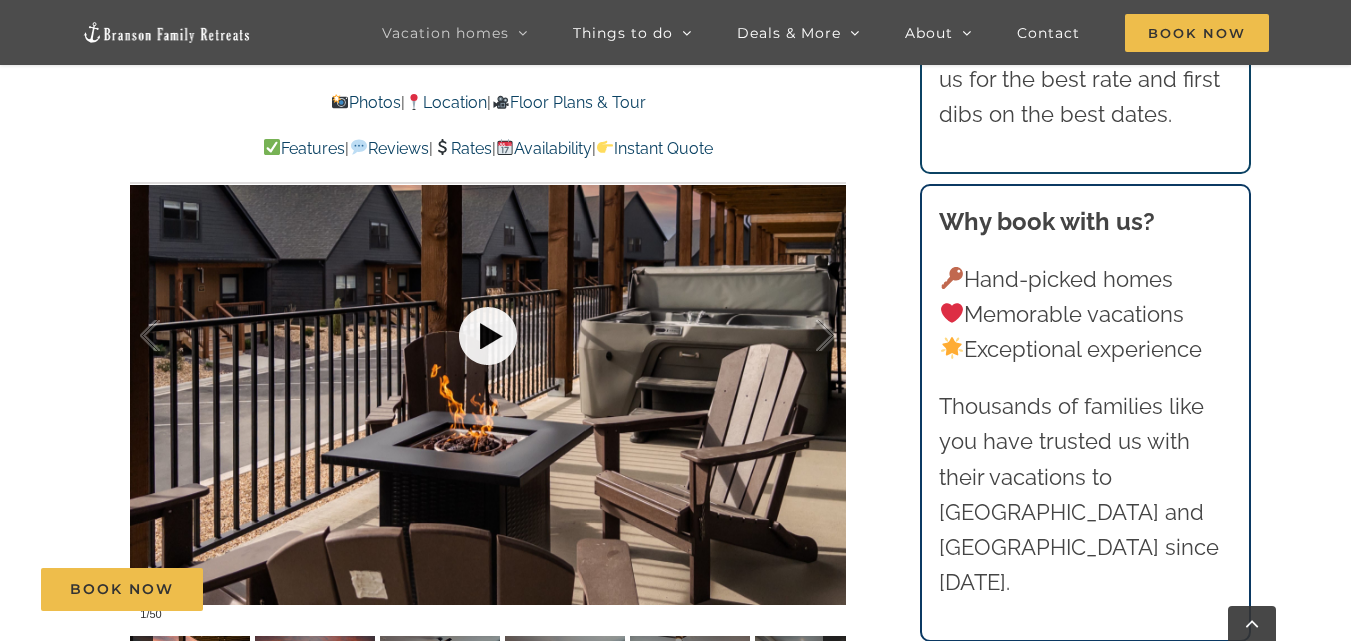 click at bounding box center (488, 336) 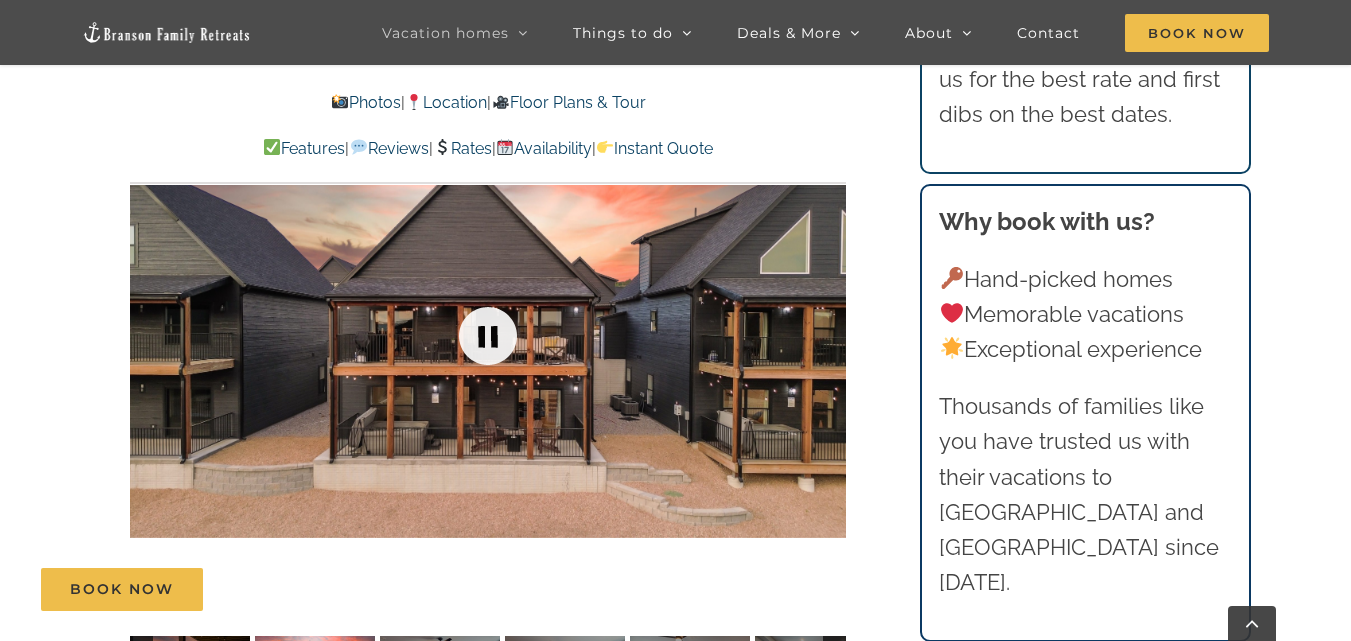 click at bounding box center [488, 336] 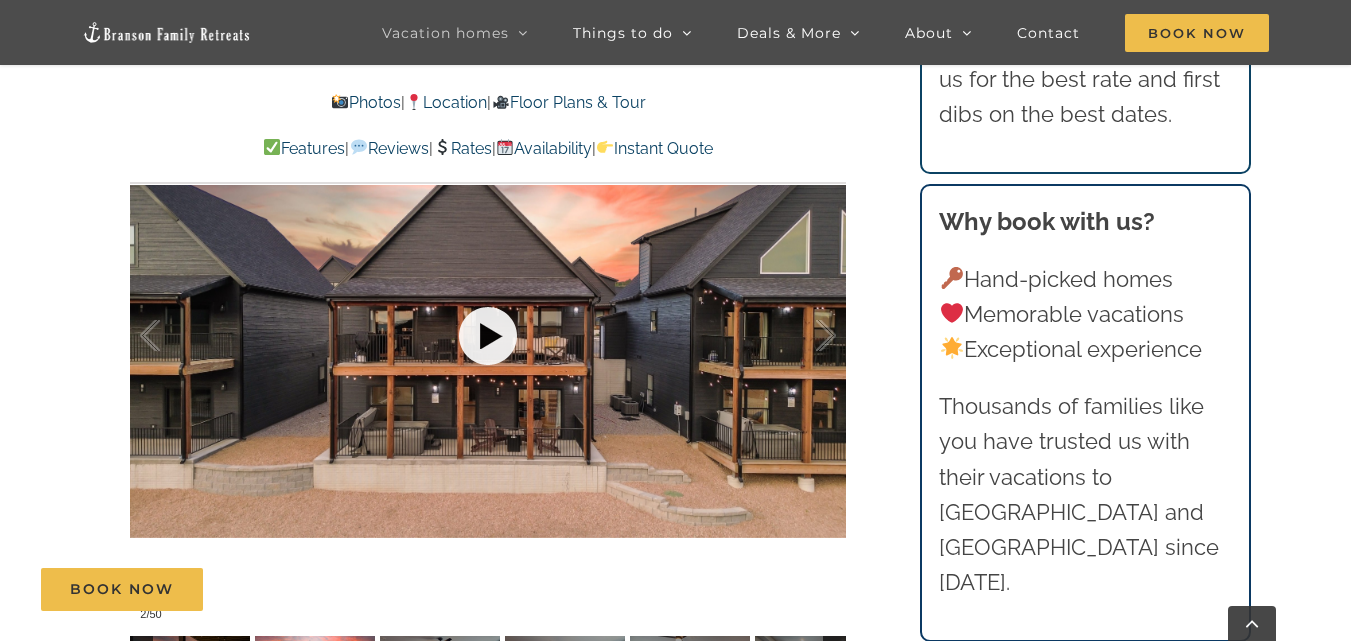 click at bounding box center (488, 336) 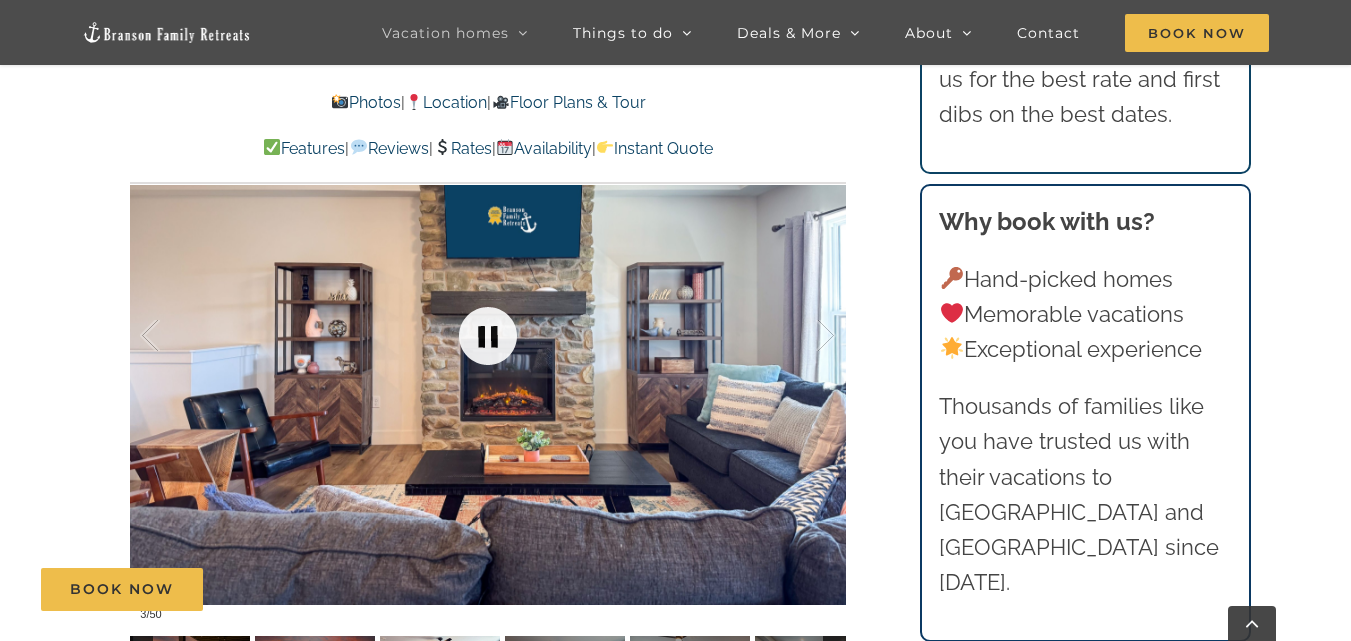 click at bounding box center [488, 336] 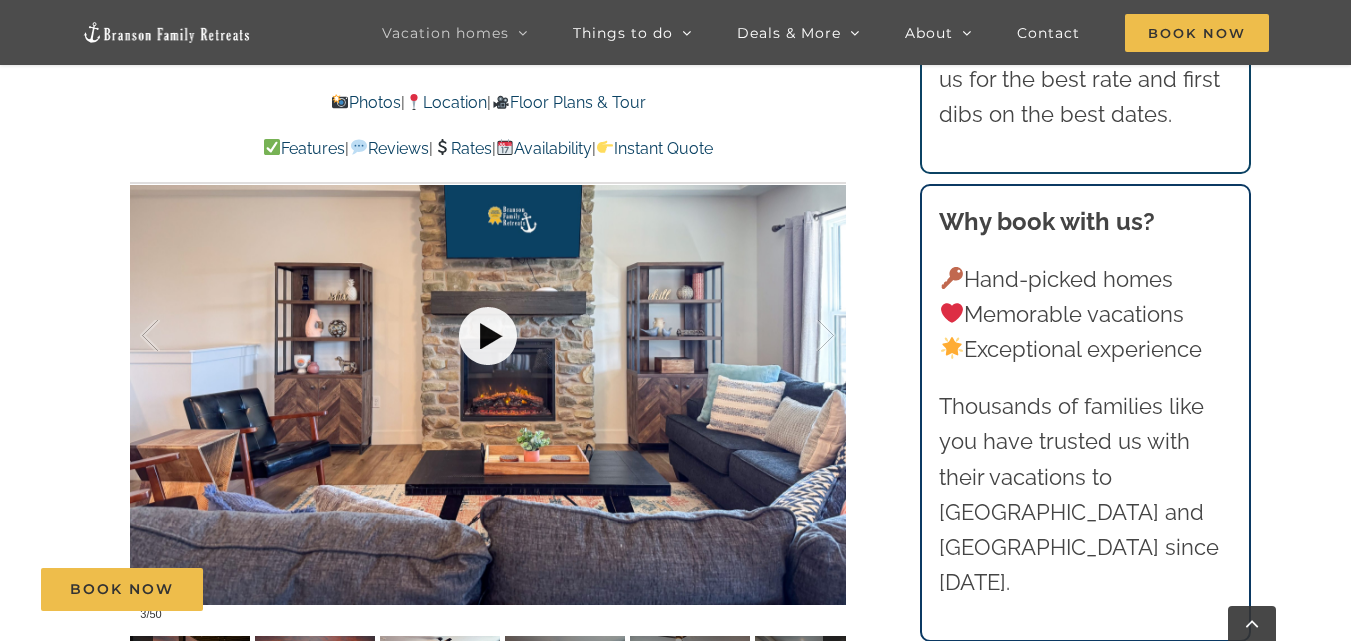 click at bounding box center (488, 336) 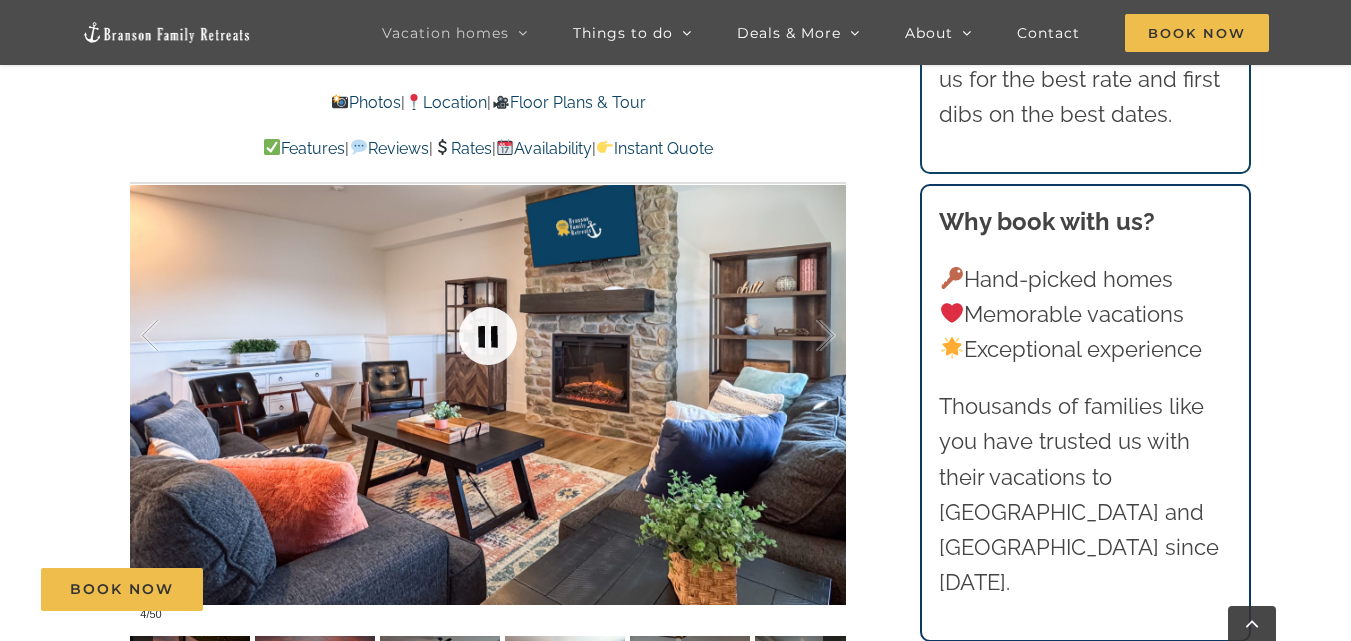 click at bounding box center (488, 336) 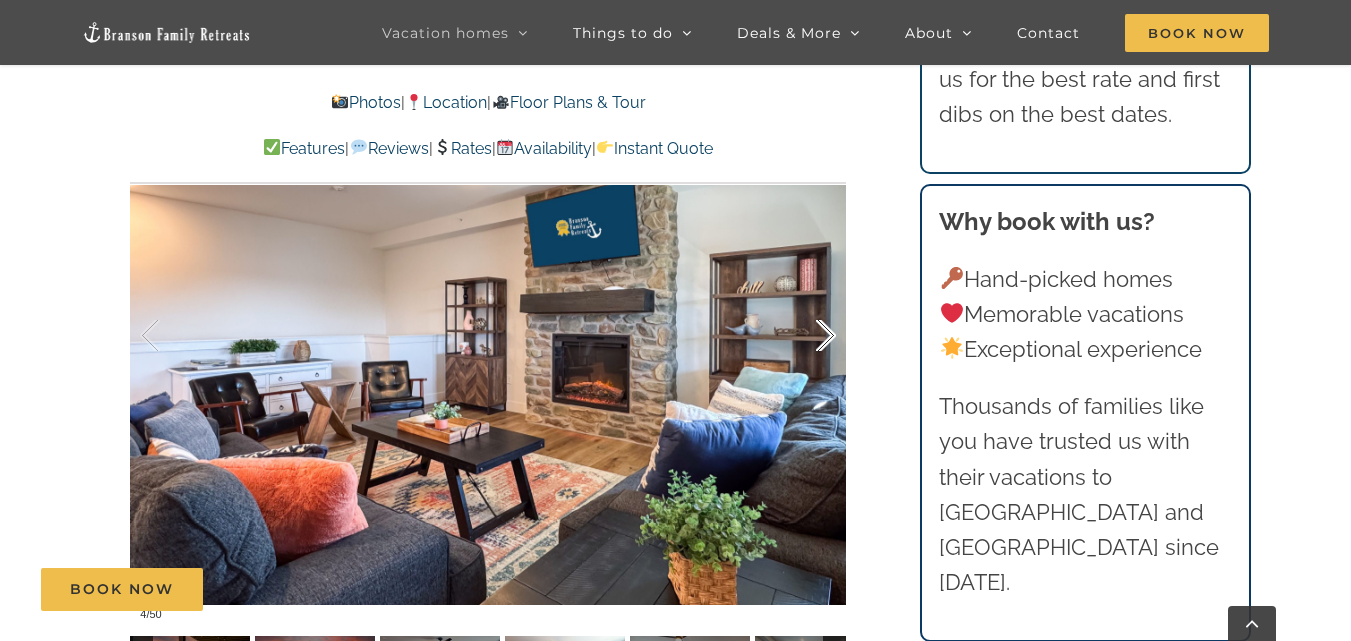 click at bounding box center (805, 336) 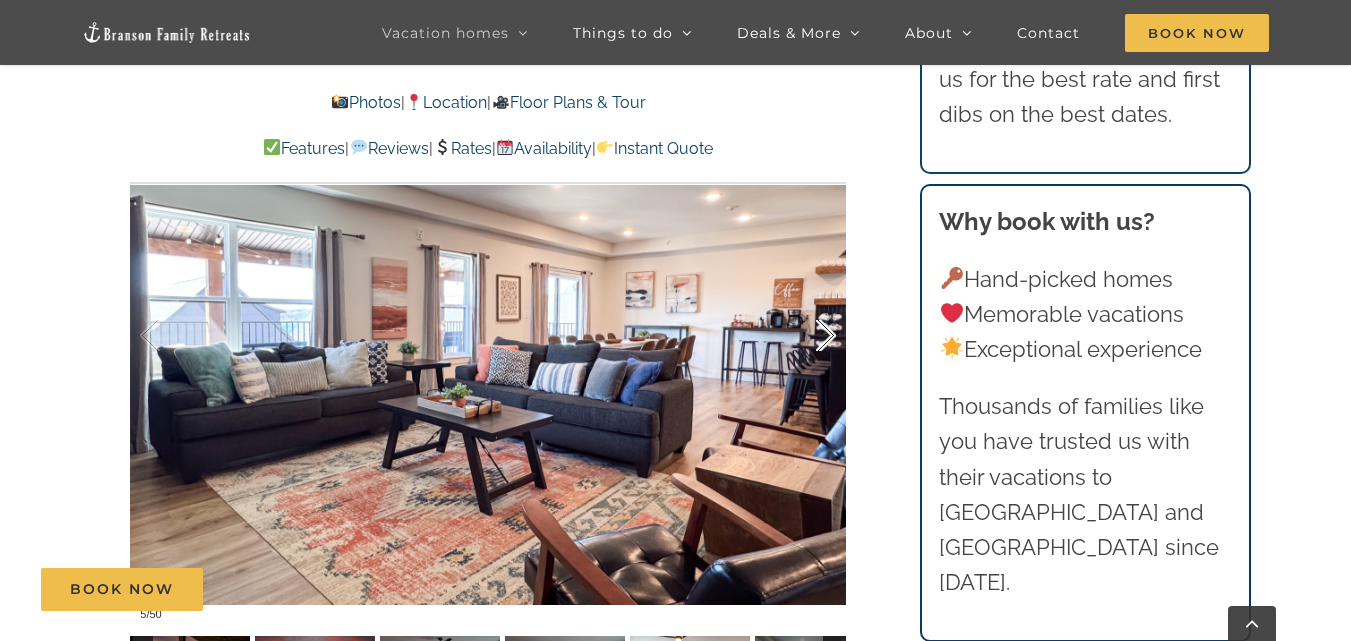 click at bounding box center [805, 336] 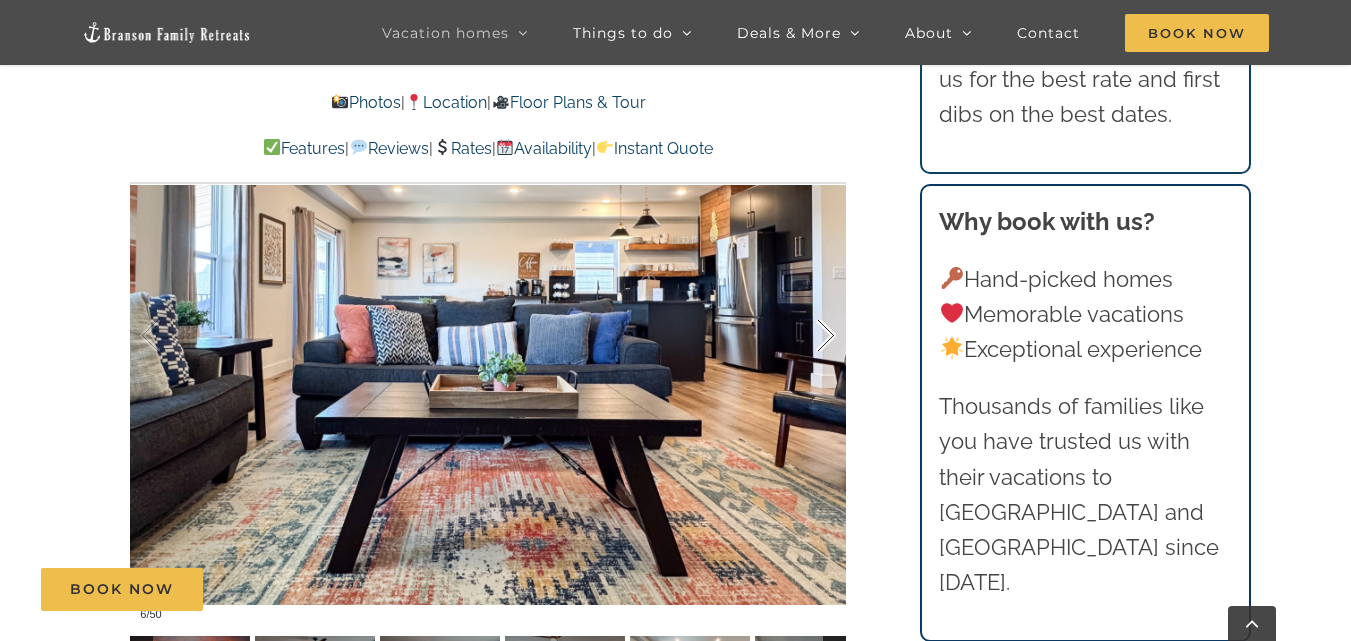 click at bounding box center [805, 336] 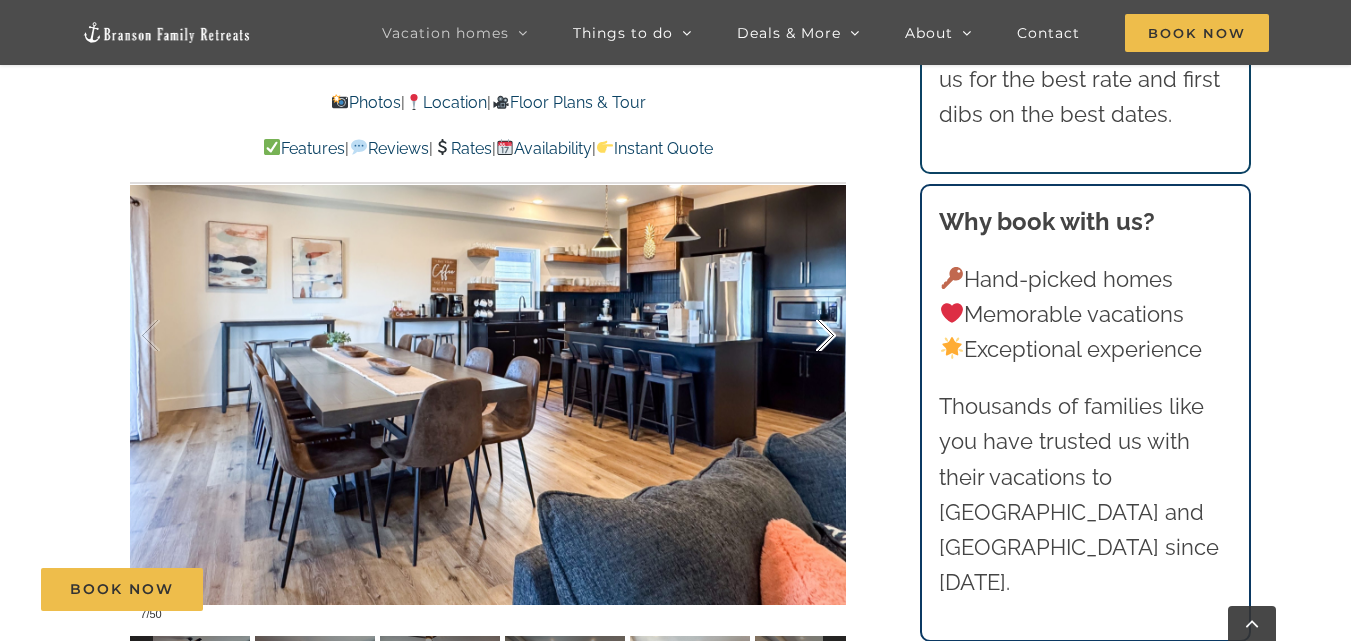 click at bounding box center [805, 336] 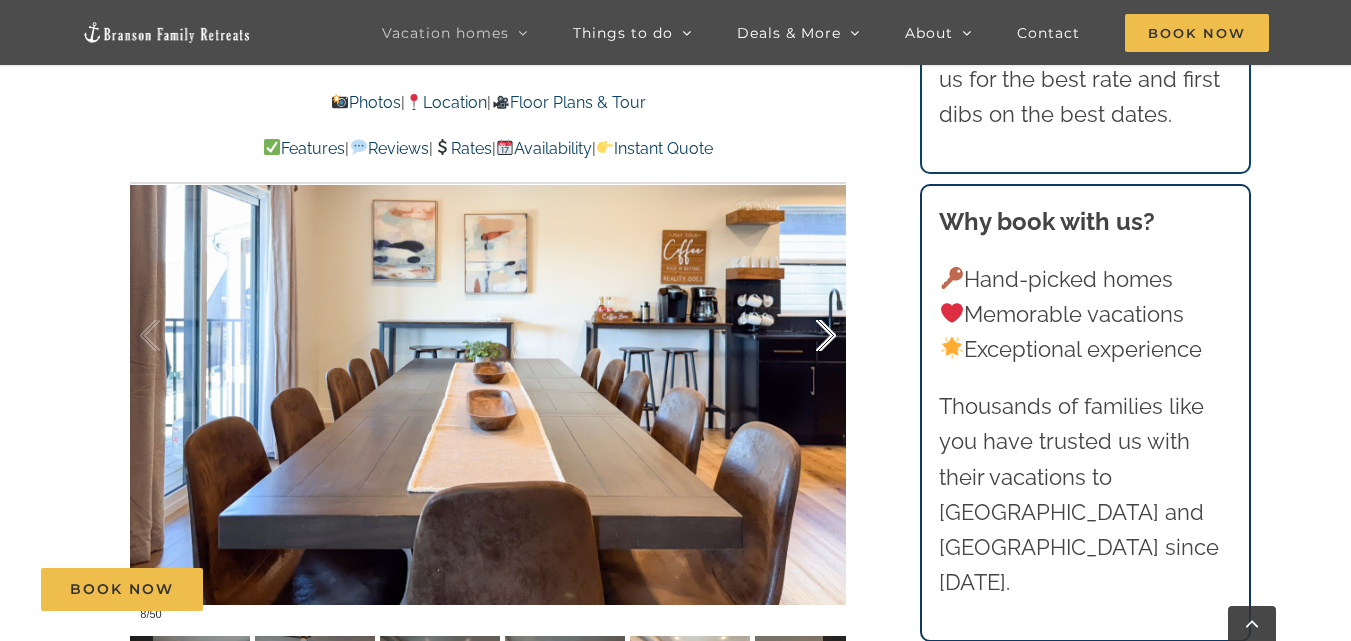 click at bounding box center (805, 336) 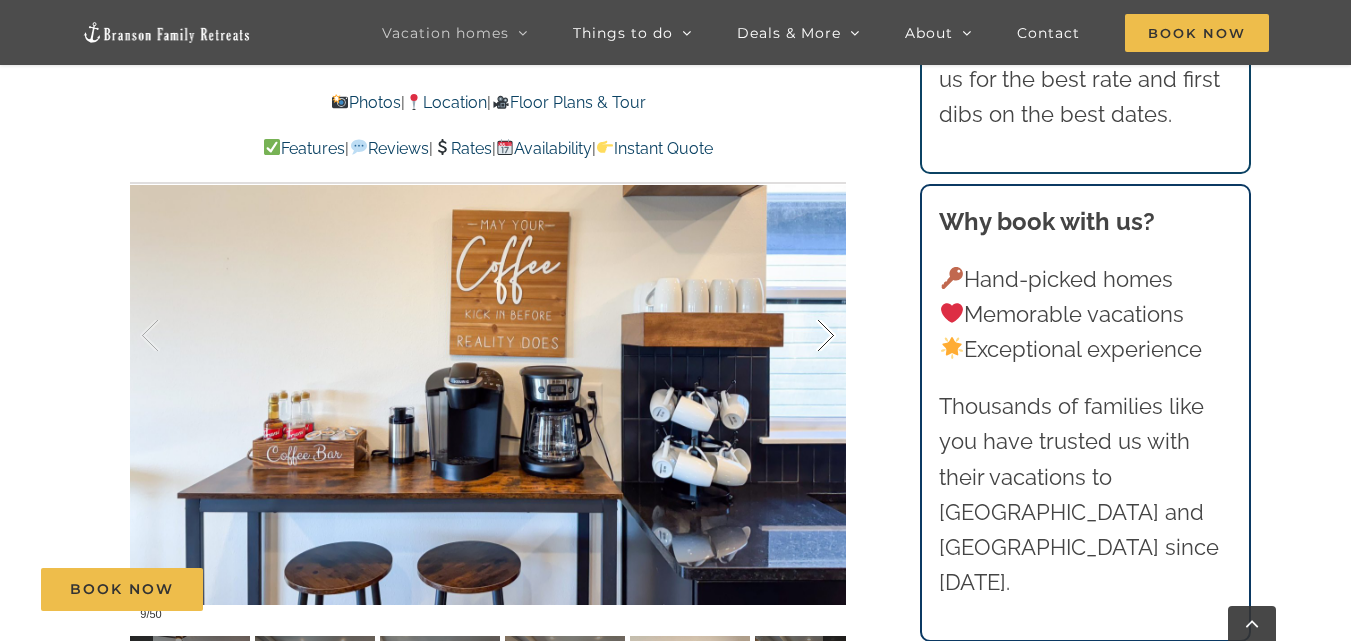 click at bounding box center (805, 336) 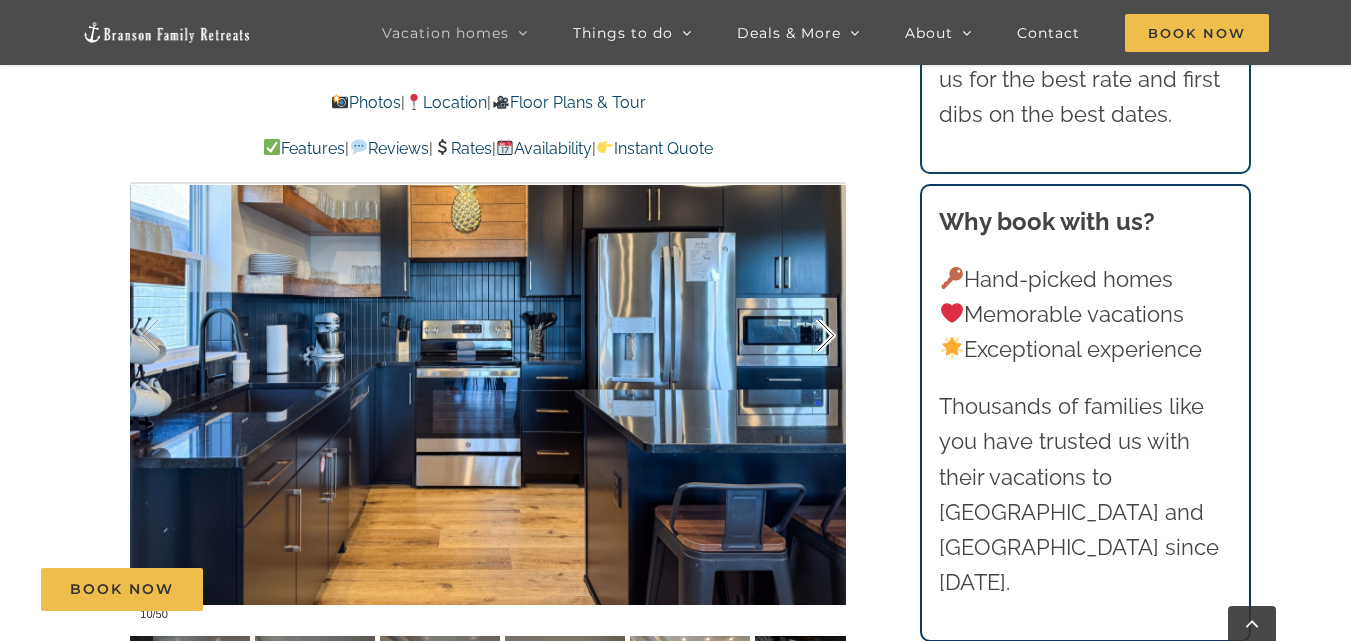 click at bounding box center (805, 336) 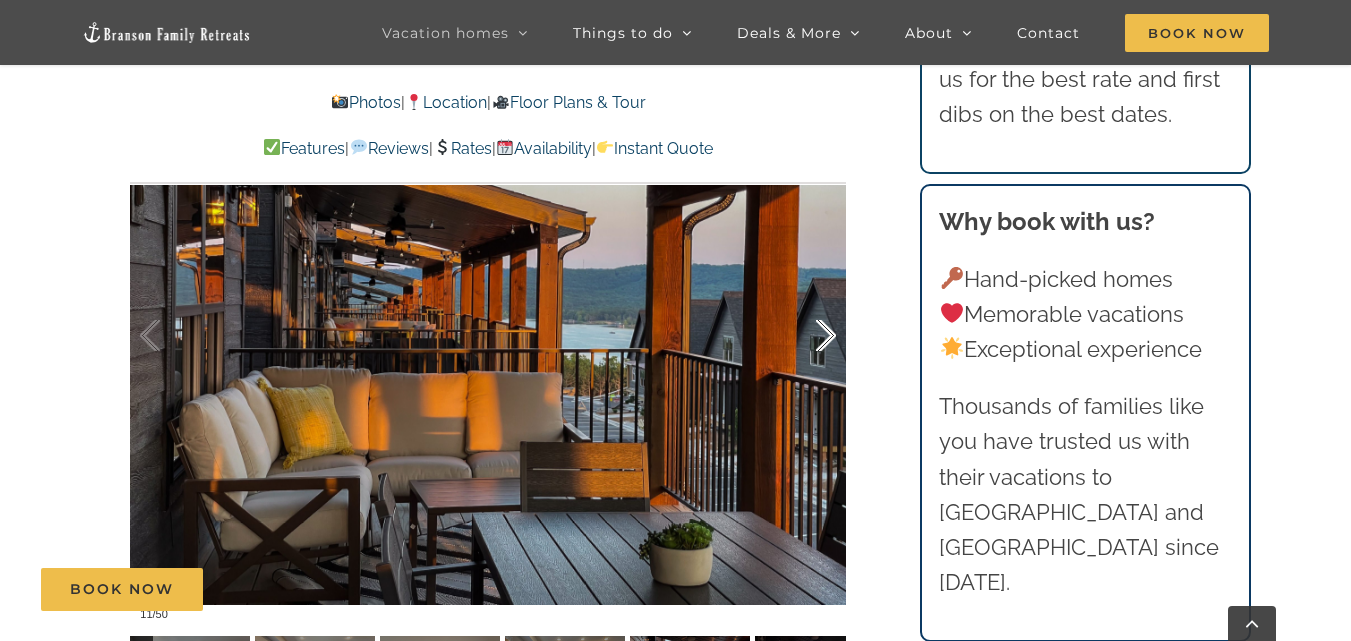 click at bounding box center (805, 336) 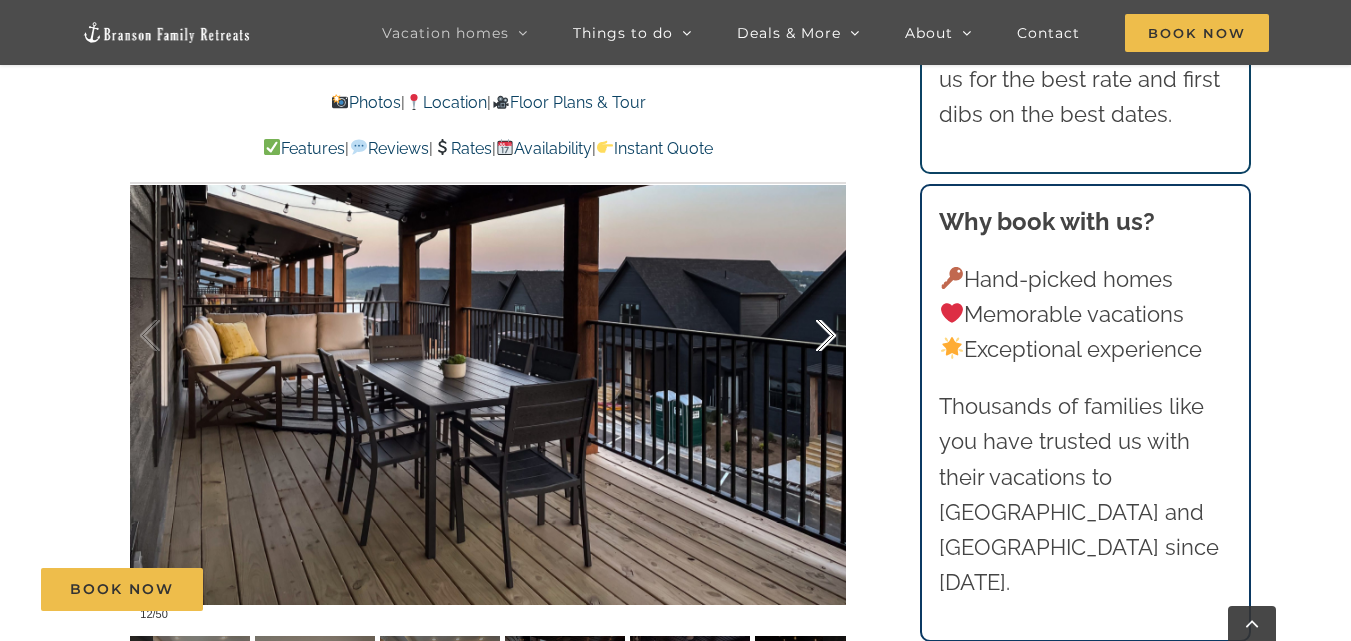 click at bounding box center [805, 336] 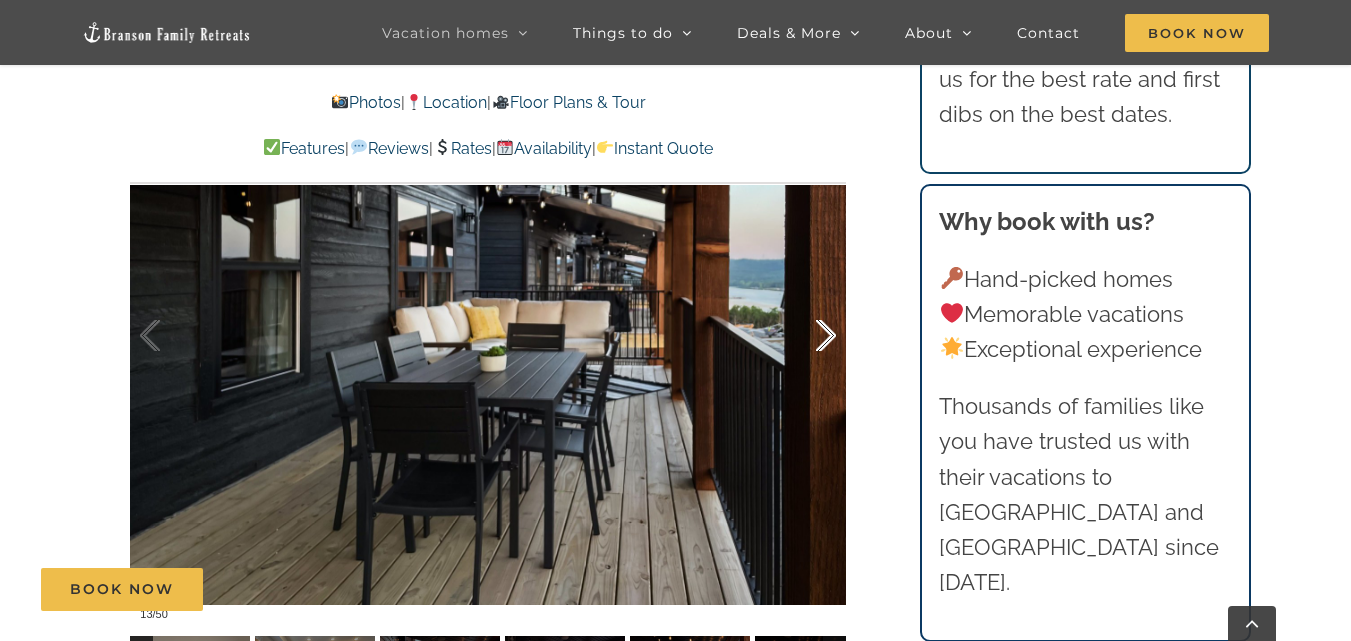 click at bounding box center (805, 336) 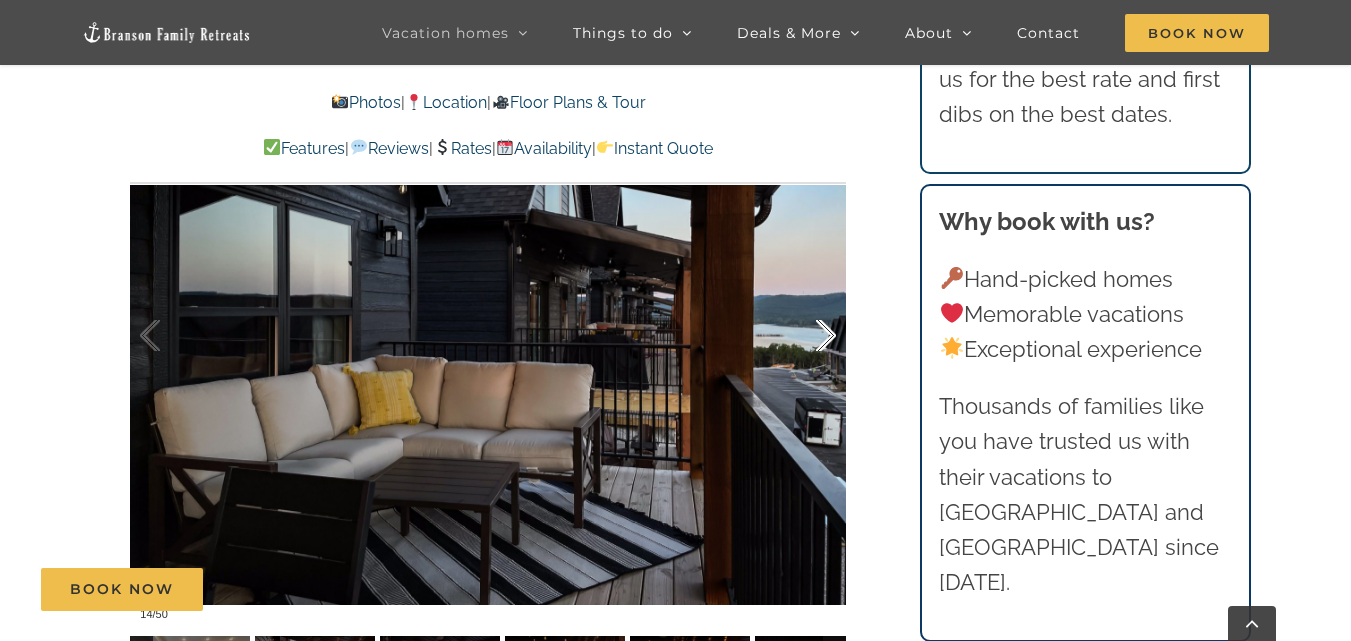 click at bounding box center (805, 336) 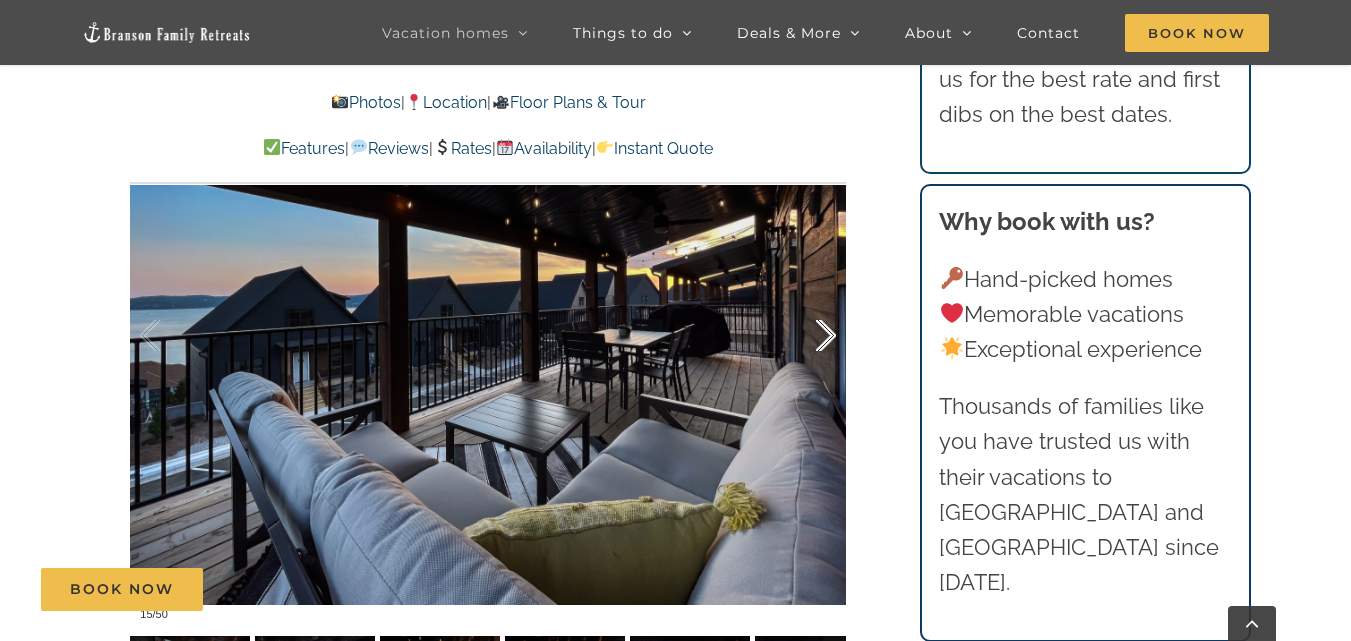 click at bounding box center (805, 336) 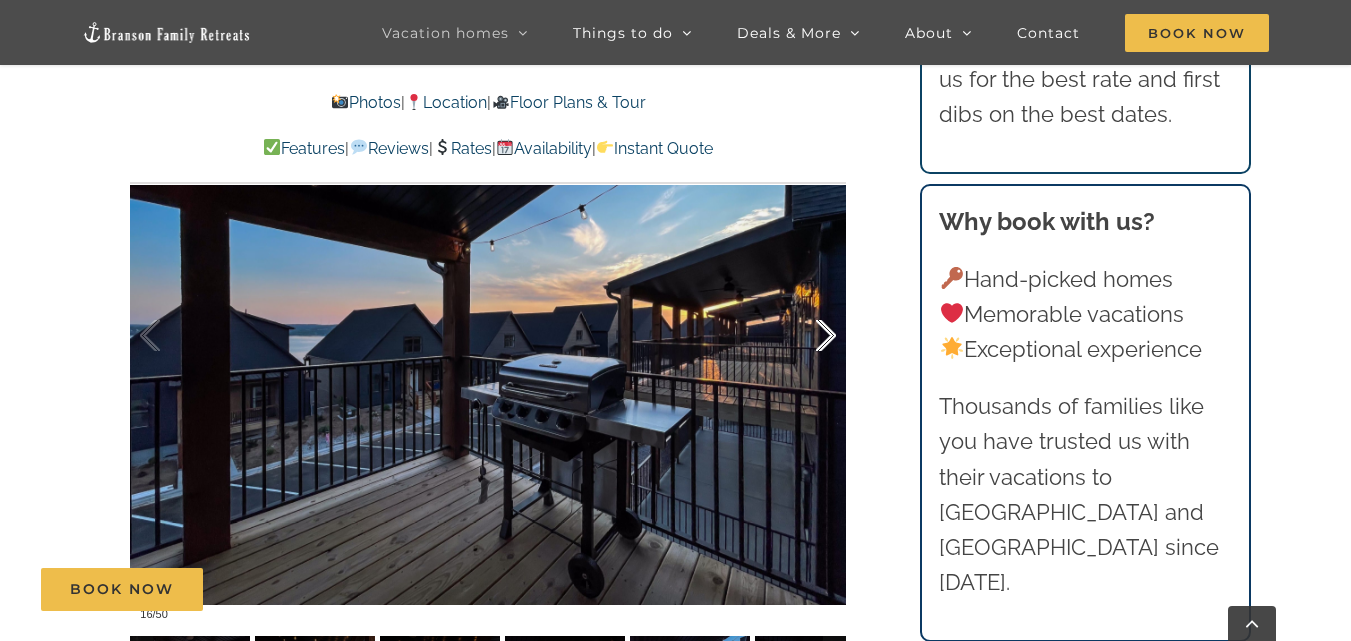 click at bounding box center (805, 336) 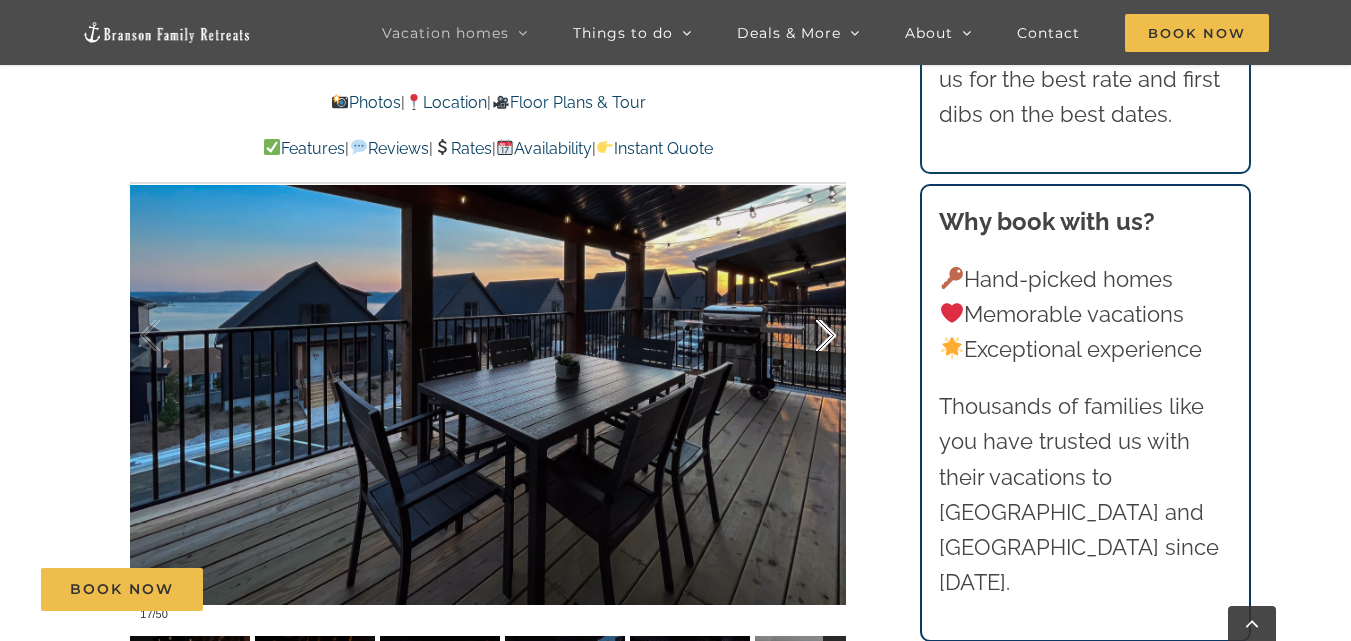 click at bounding box center (805, 336) 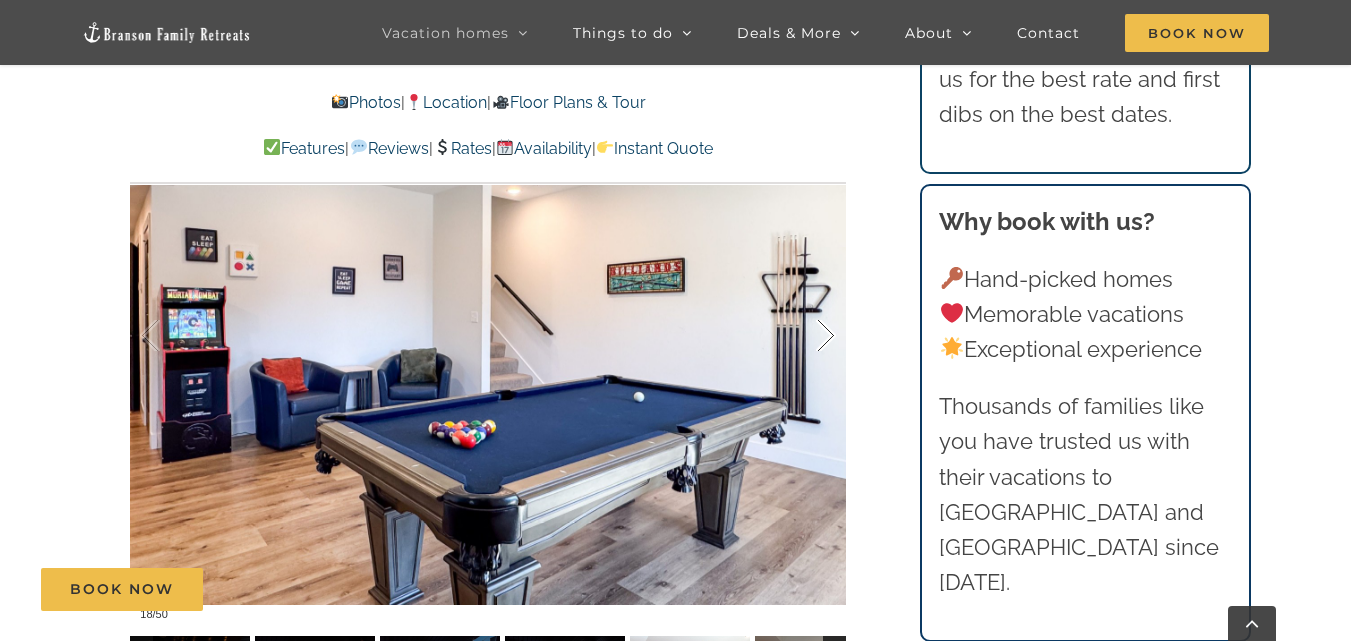 click at bounding box center (805, 336) 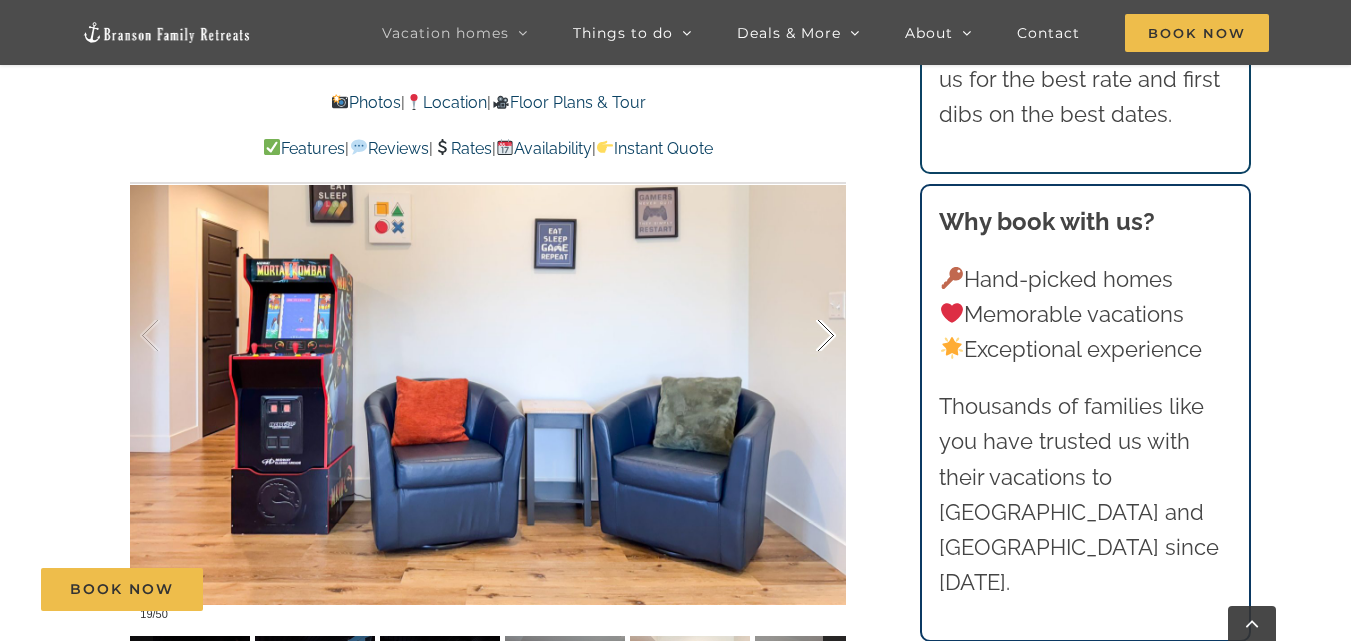 click at bounding box center [805, 336] 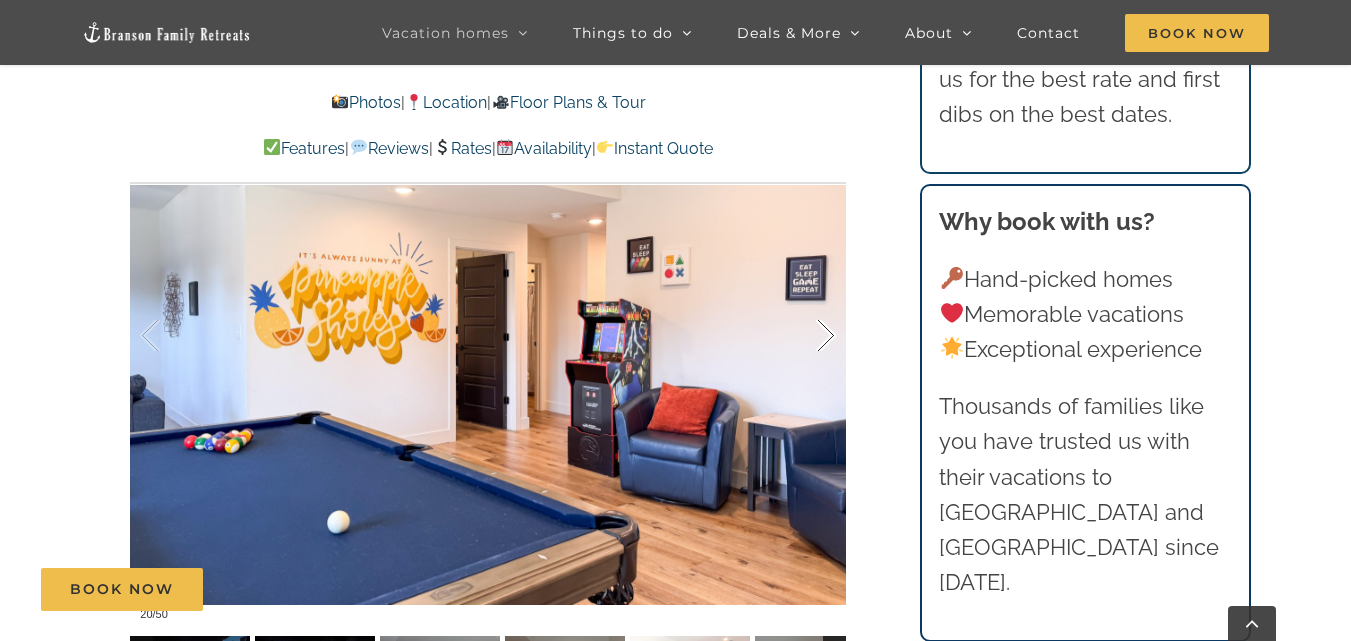 click at bounding box center [805, 336] 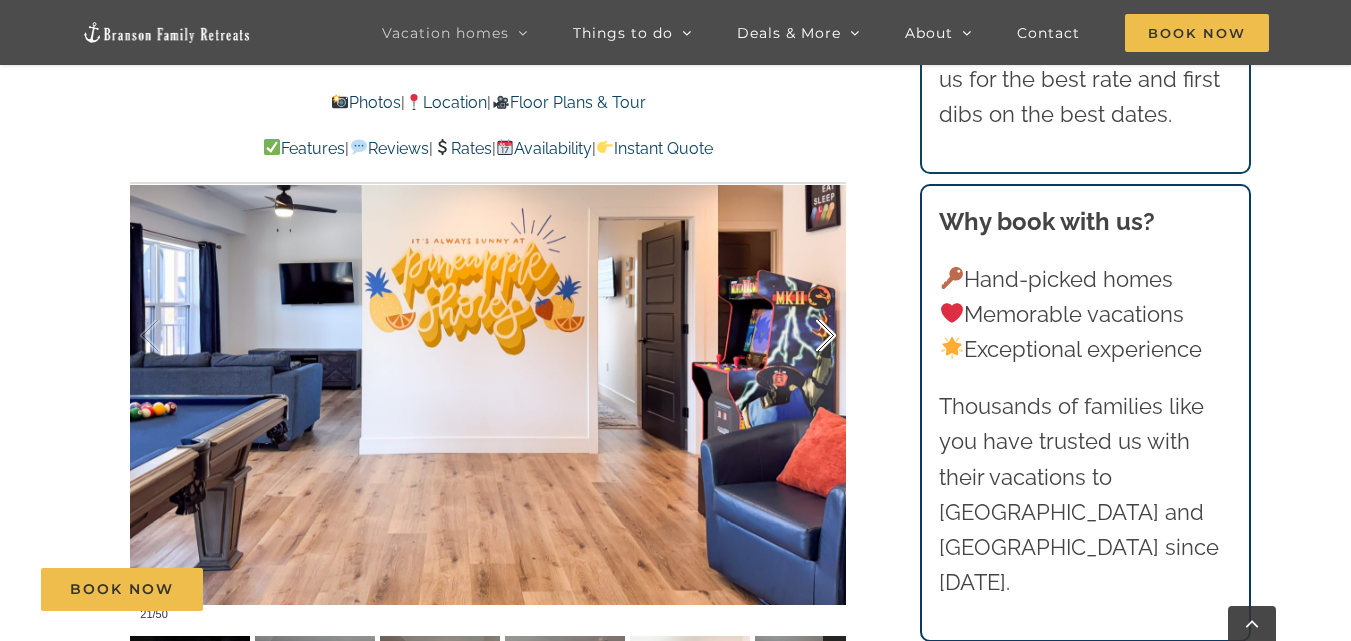 click at bounding box center [805, 336] 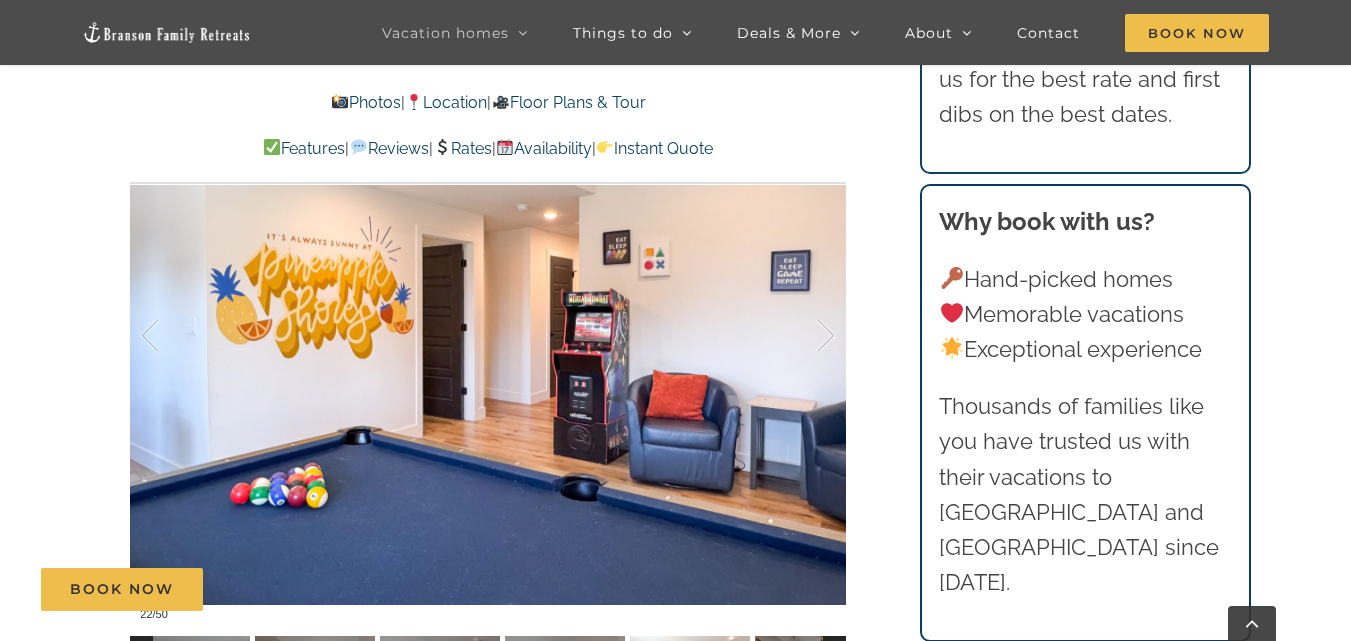 click on "Availability" at bounding box center (544, 148) 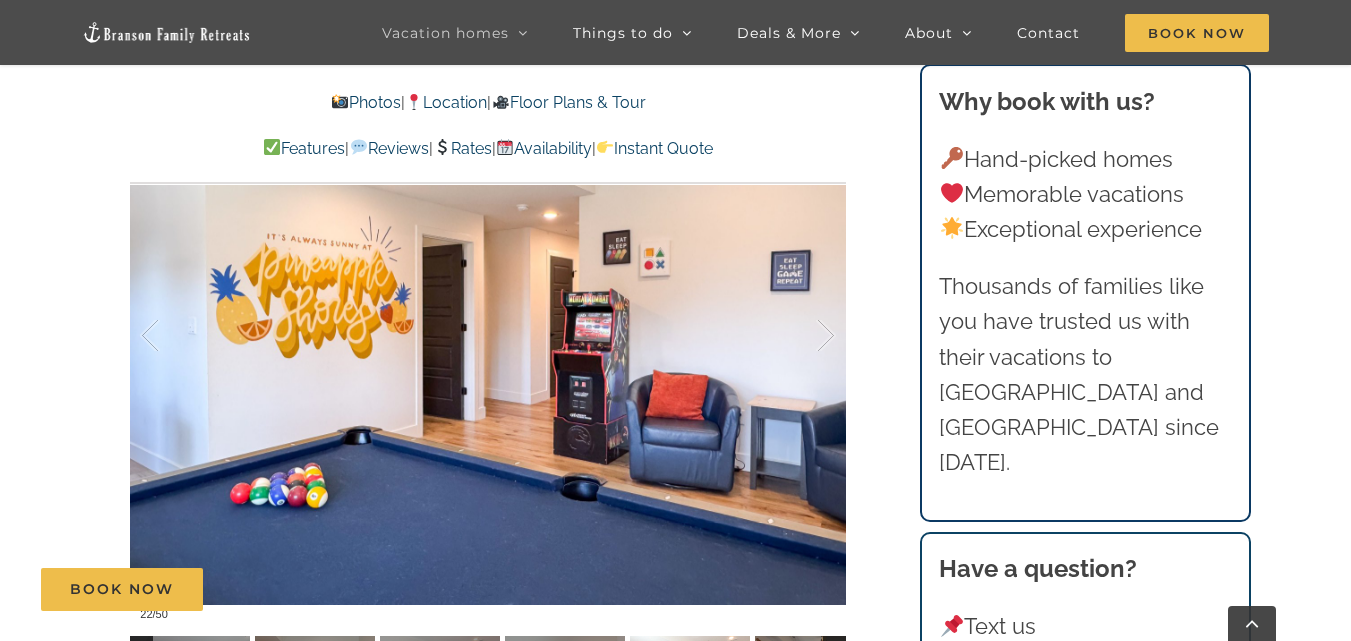 scroll, scrollTop: 11998, scrollLeft: 0, axis: vertical 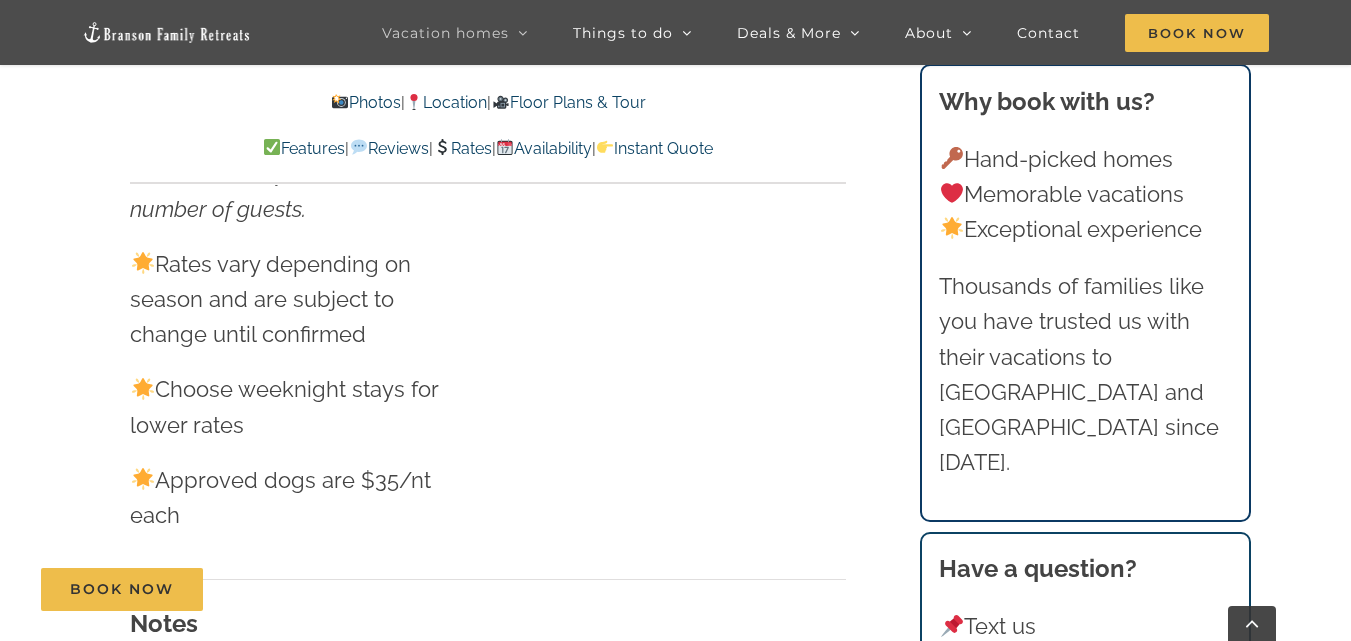 click on "Instant Quote" at bounding box center (654, 148) 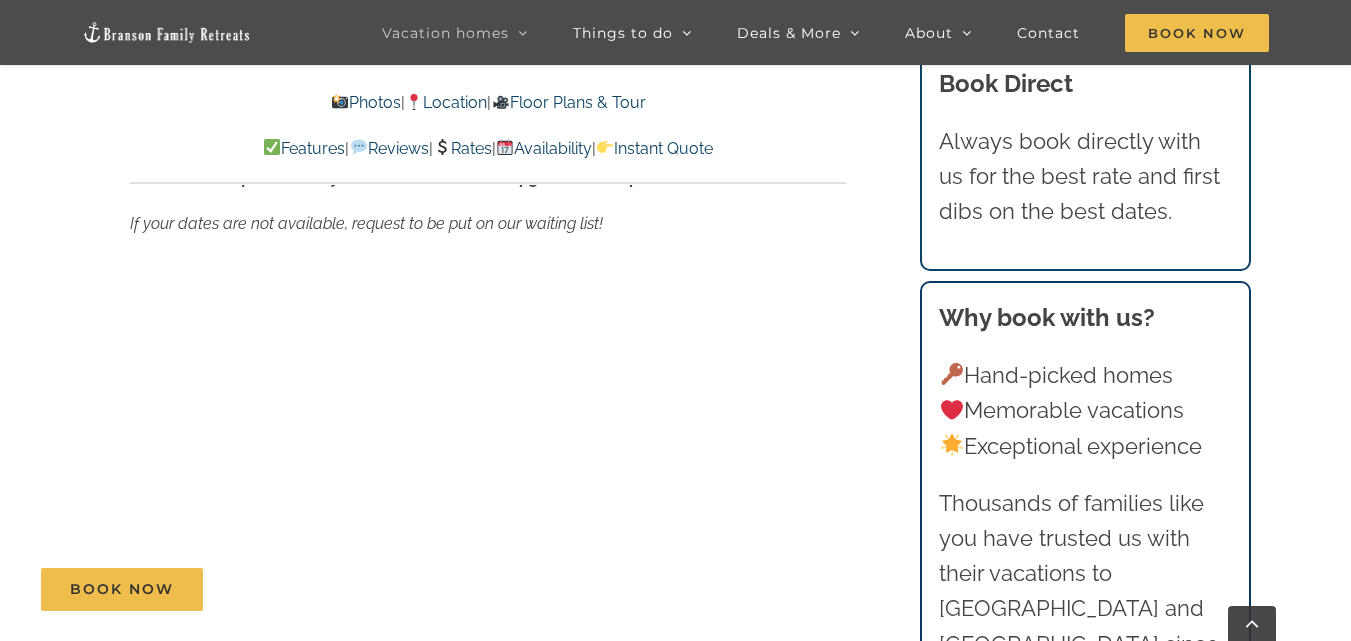 scroll, scrollTop: 12801, scrollLeft: 0, axis: vertical 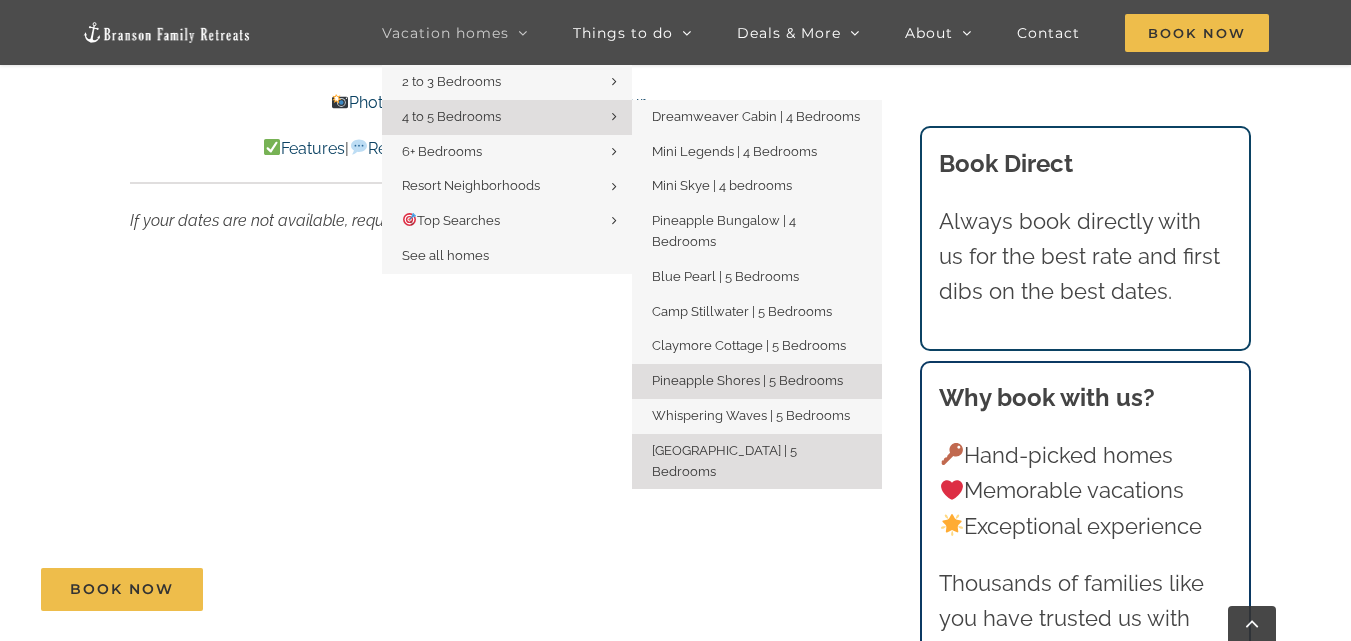 click on "[GEOGRAPHIC_DATA] | 5 Bedrooms" at bounding box center (757, 462) 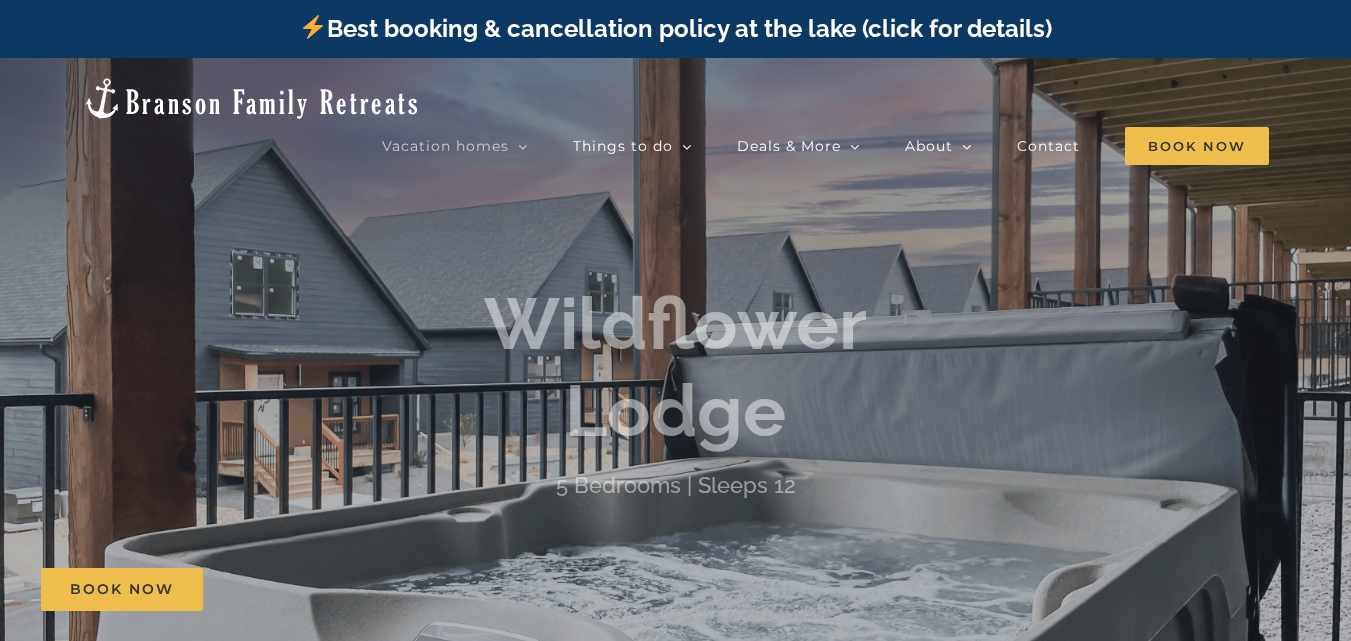 scroll, scrollTop: 0, scrollLeft: 0, axis: both 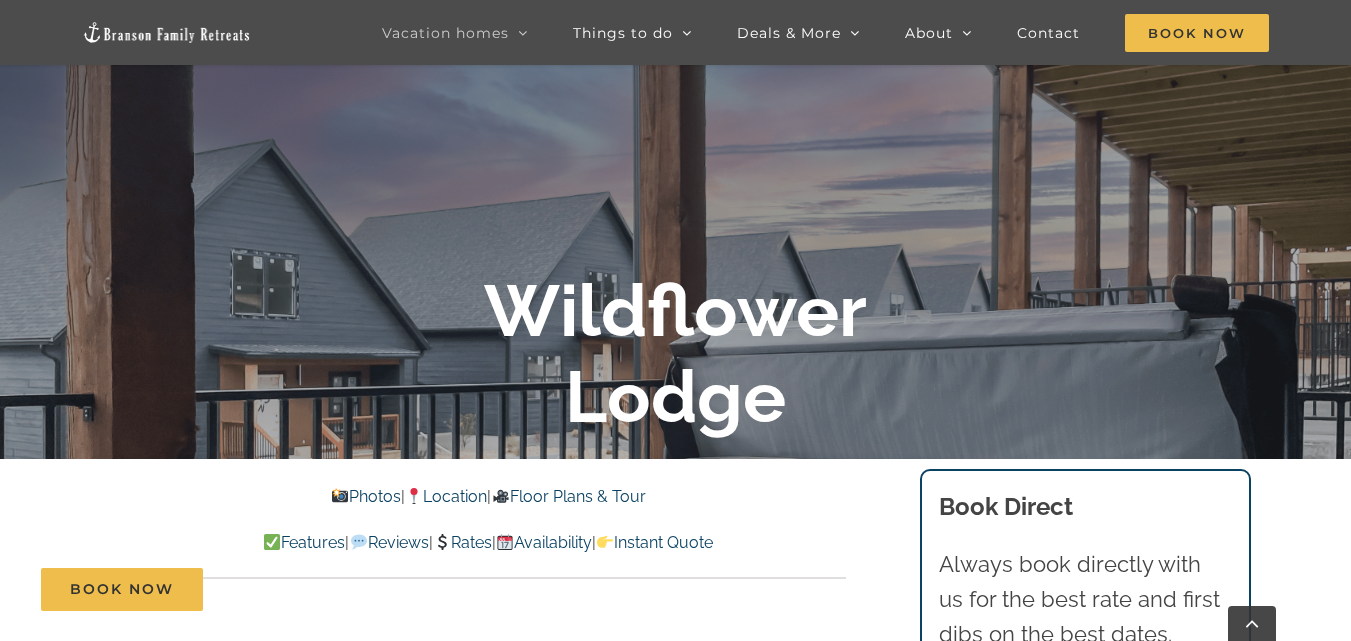 click on "Photos" at bounding box center [366, 496] 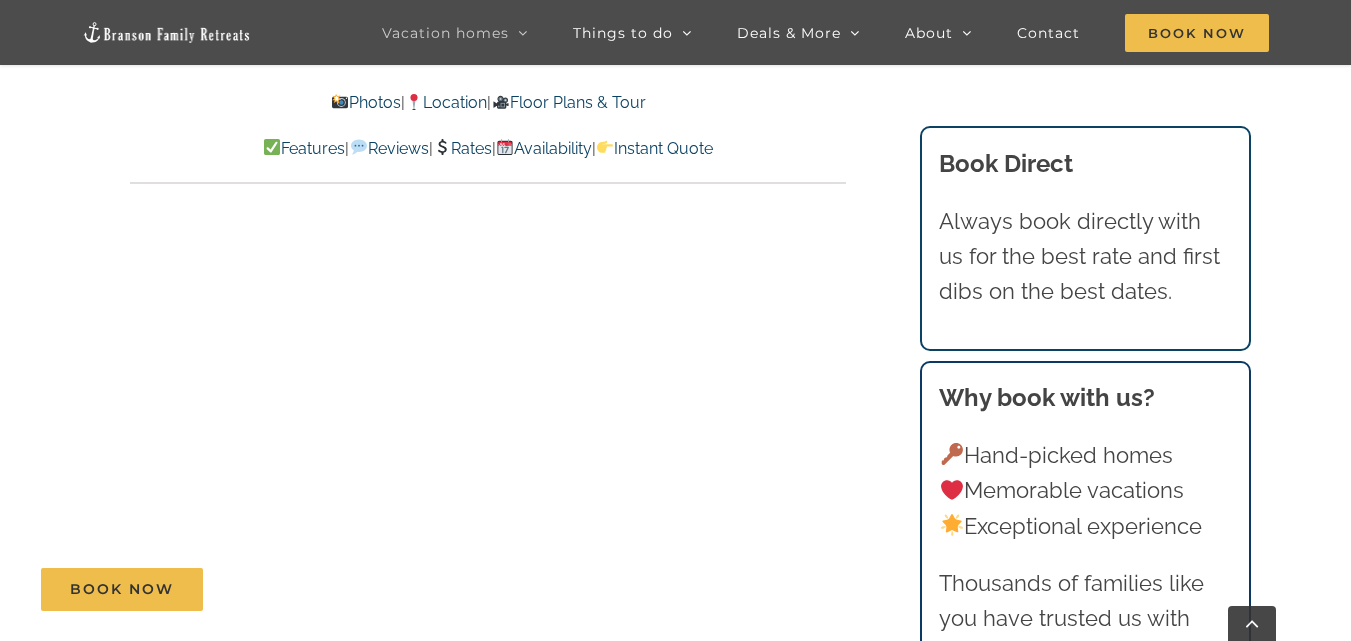 scroll, scrollTop: 1005, scrollLeft: 0, axis: vertical 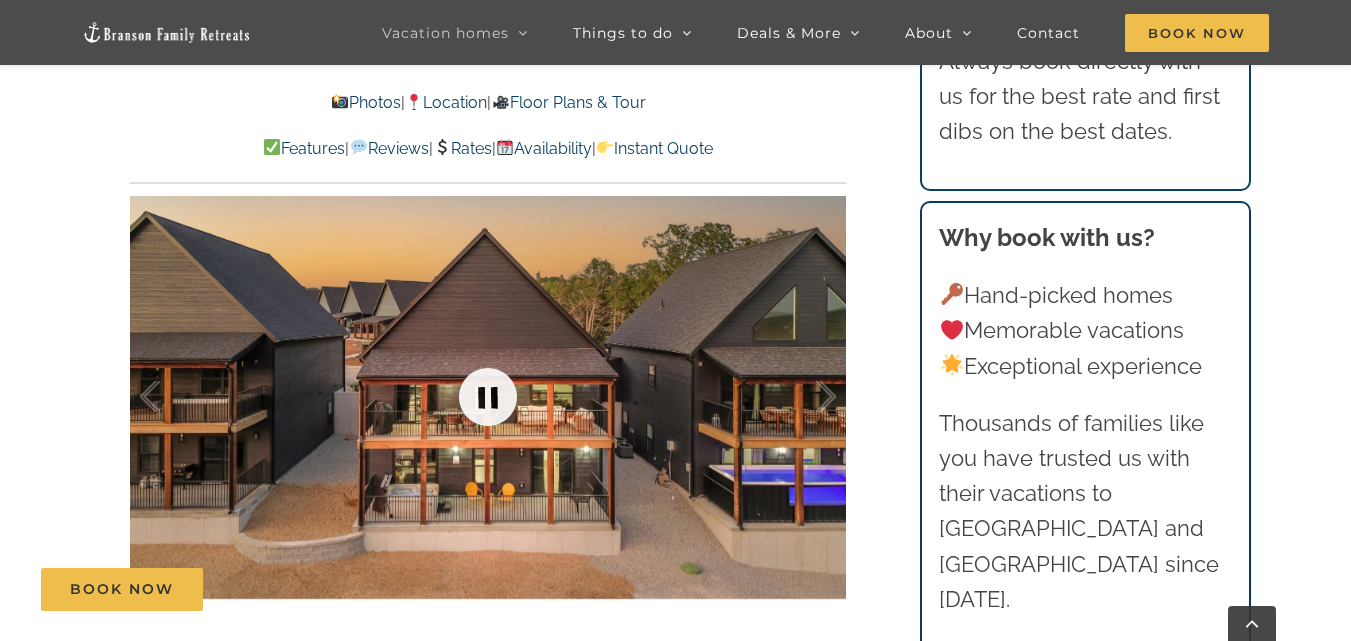 click at bounding box center (488, 397) 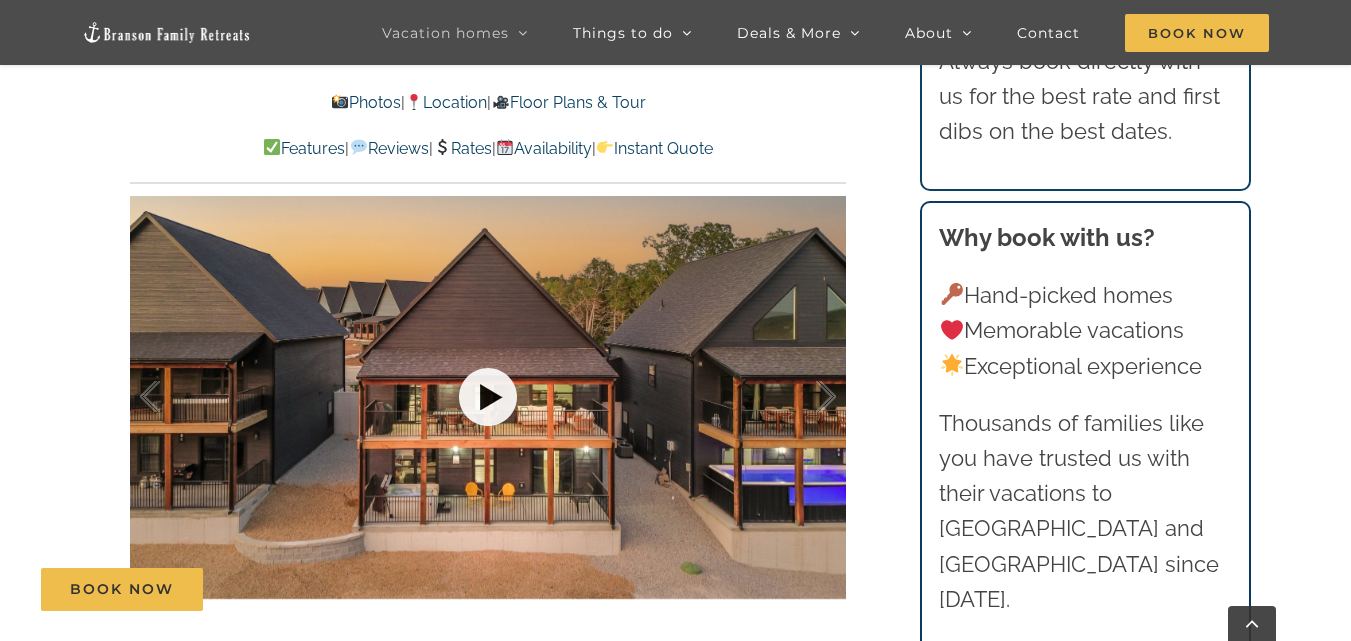 click at bounding box center (488, 397) 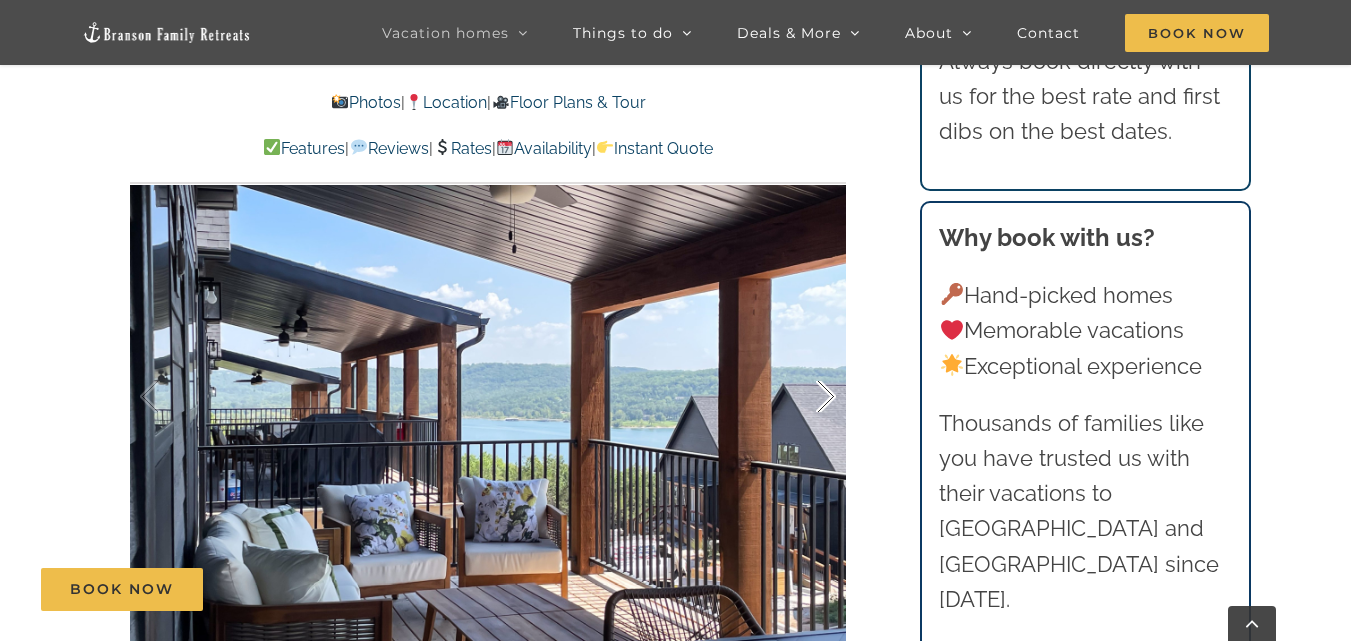 click at bounding box center (805, 397) 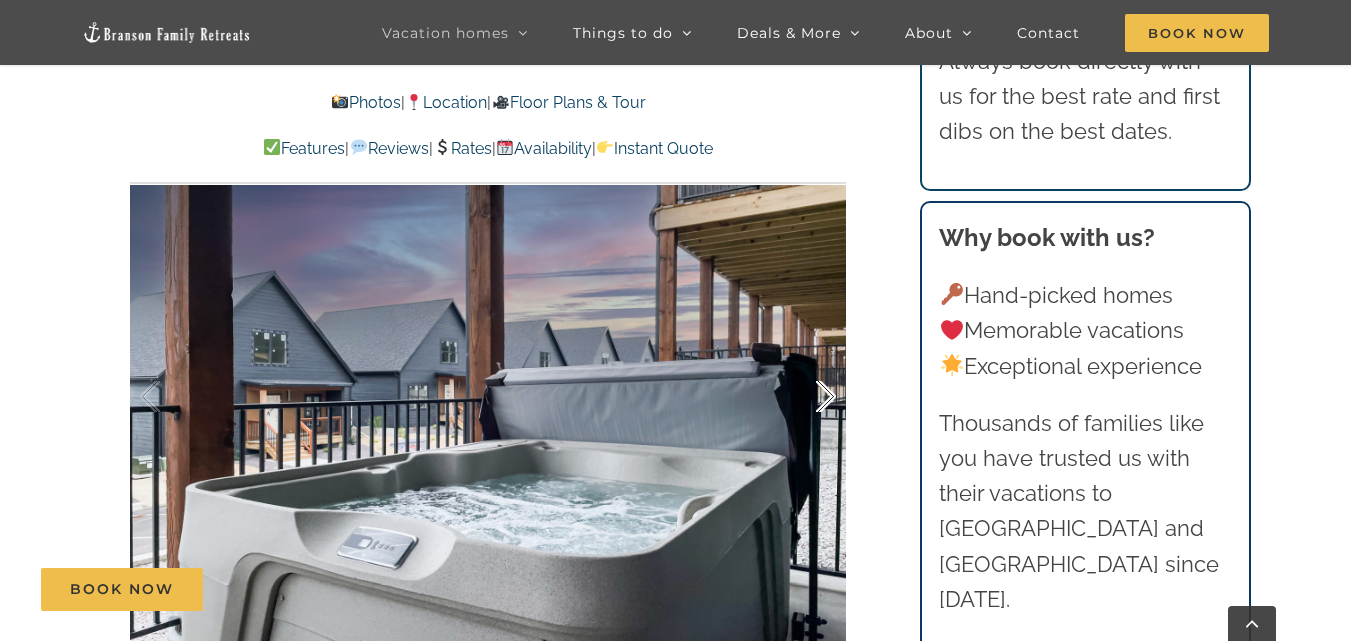 click at bounding box center (805, 397) 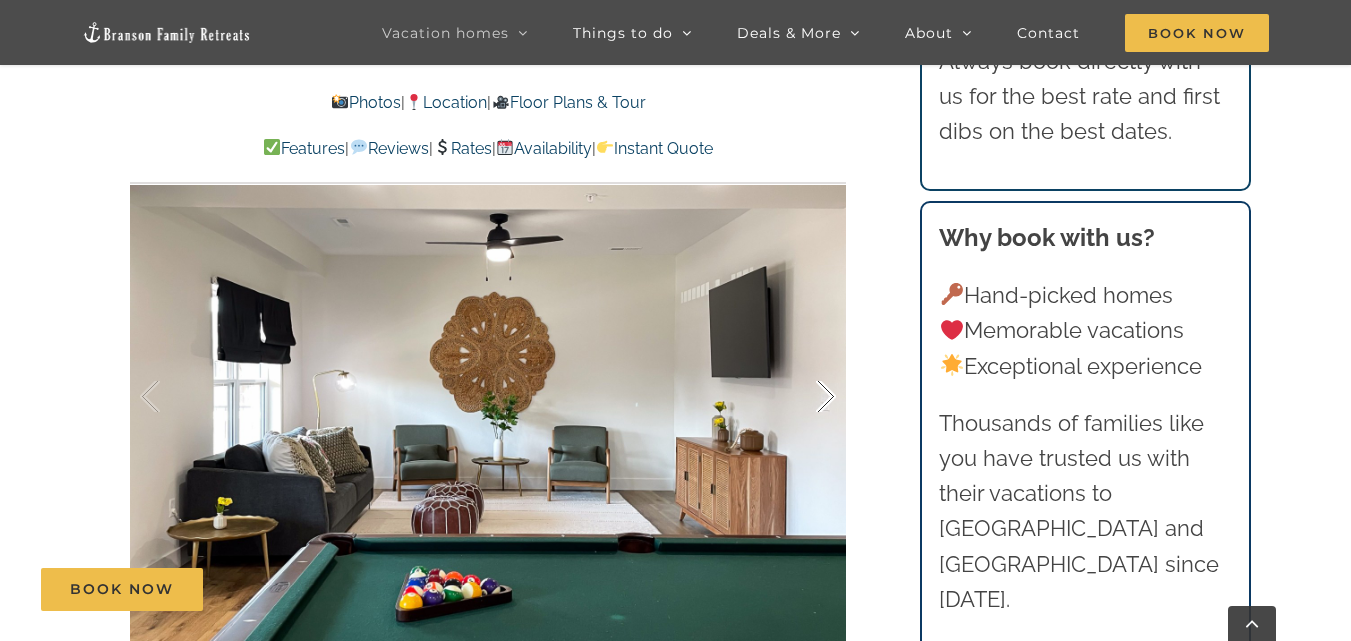 click at bounding box center (805, 397) 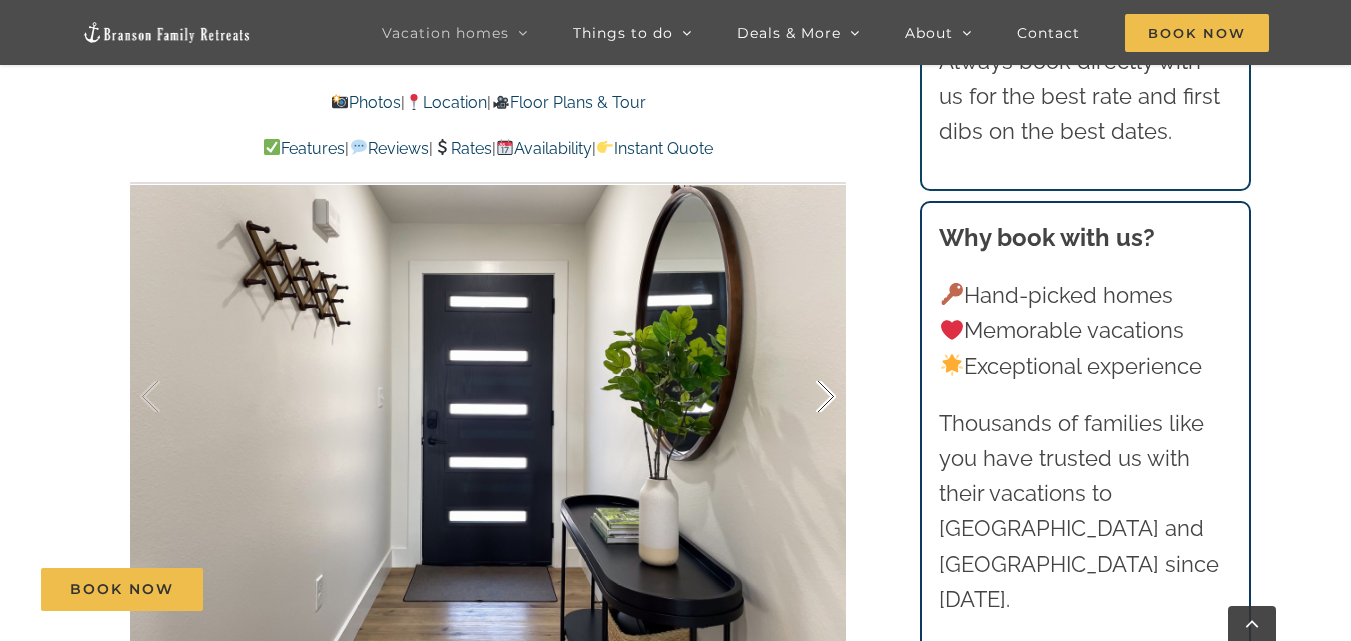 click at bounding box center [805, 397] 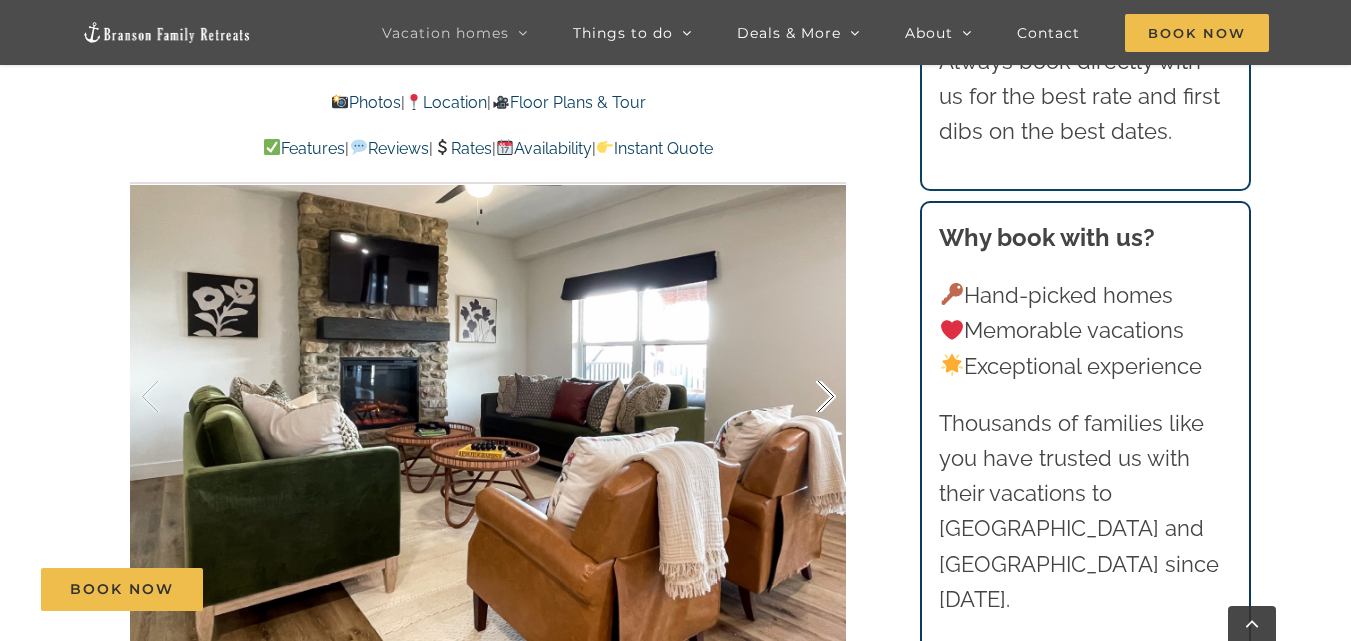 click at bounding box center [805, 397] 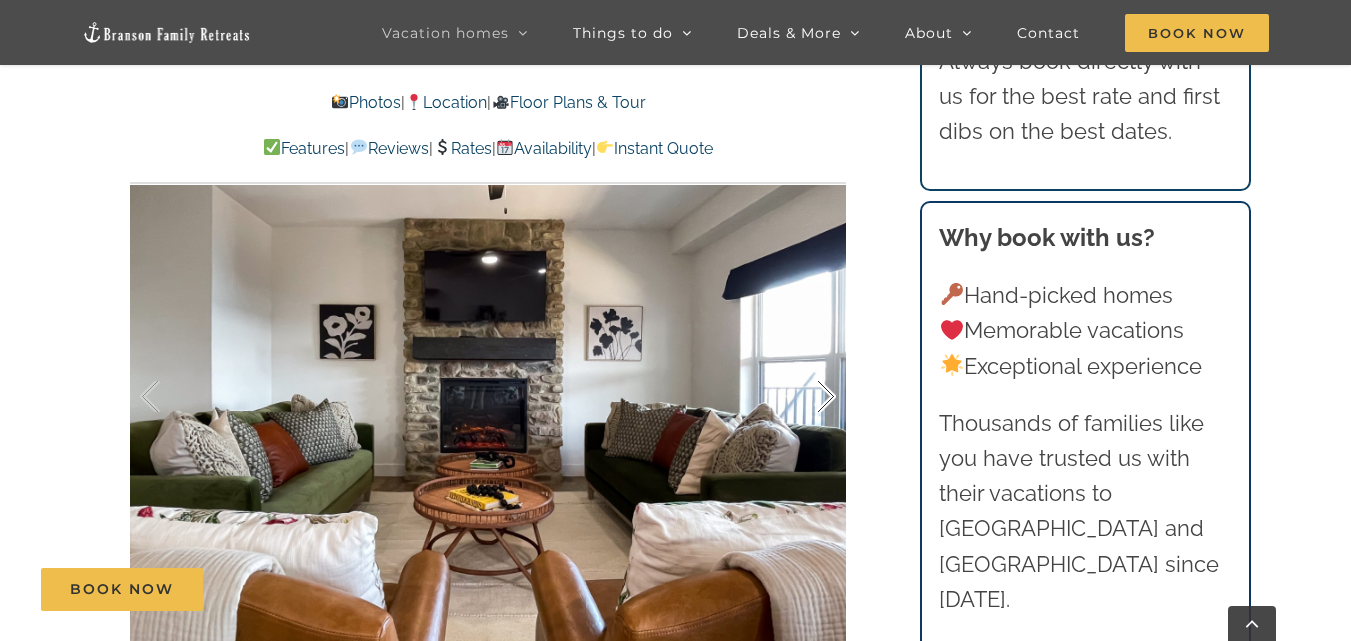 click at bounding box center [805, 397] 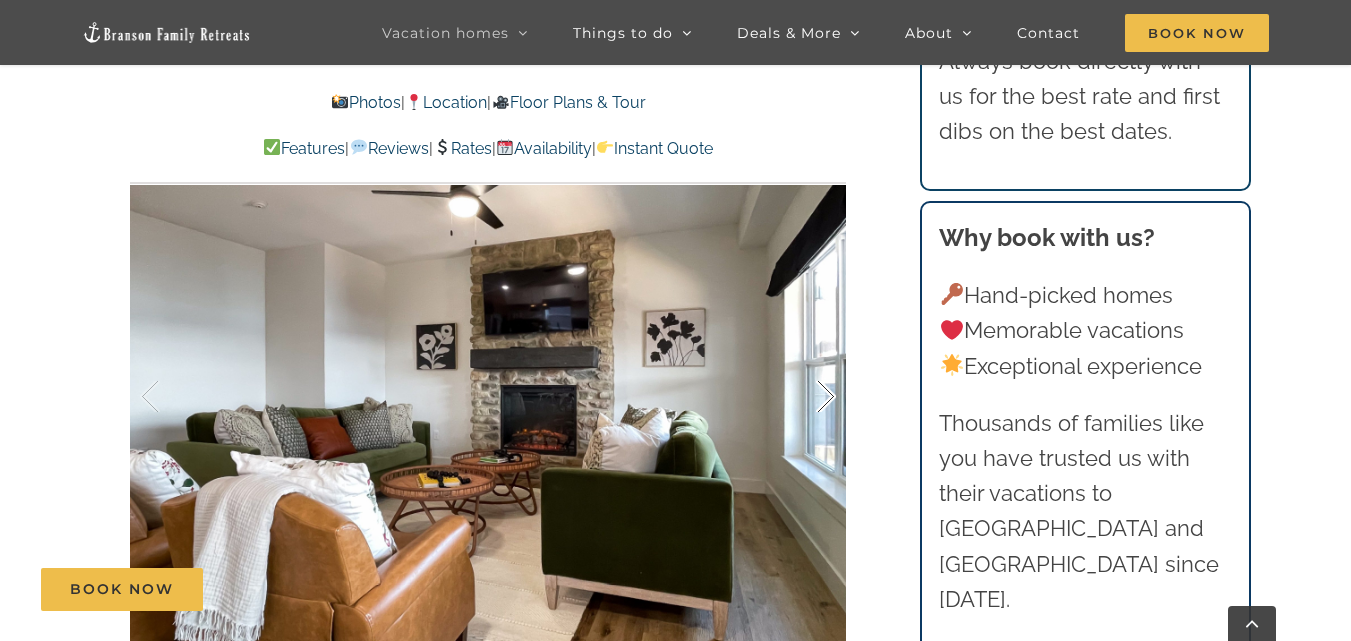 click at bounding box center [805, 397] 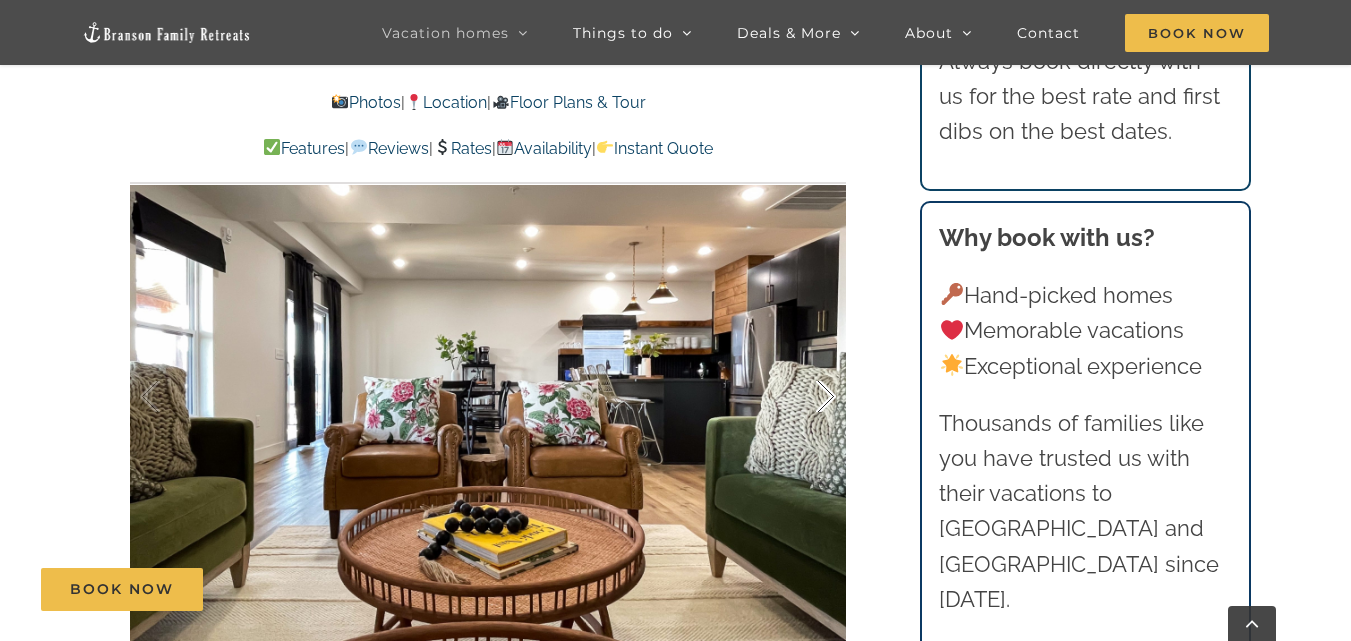click at bounding box center [805, 397] 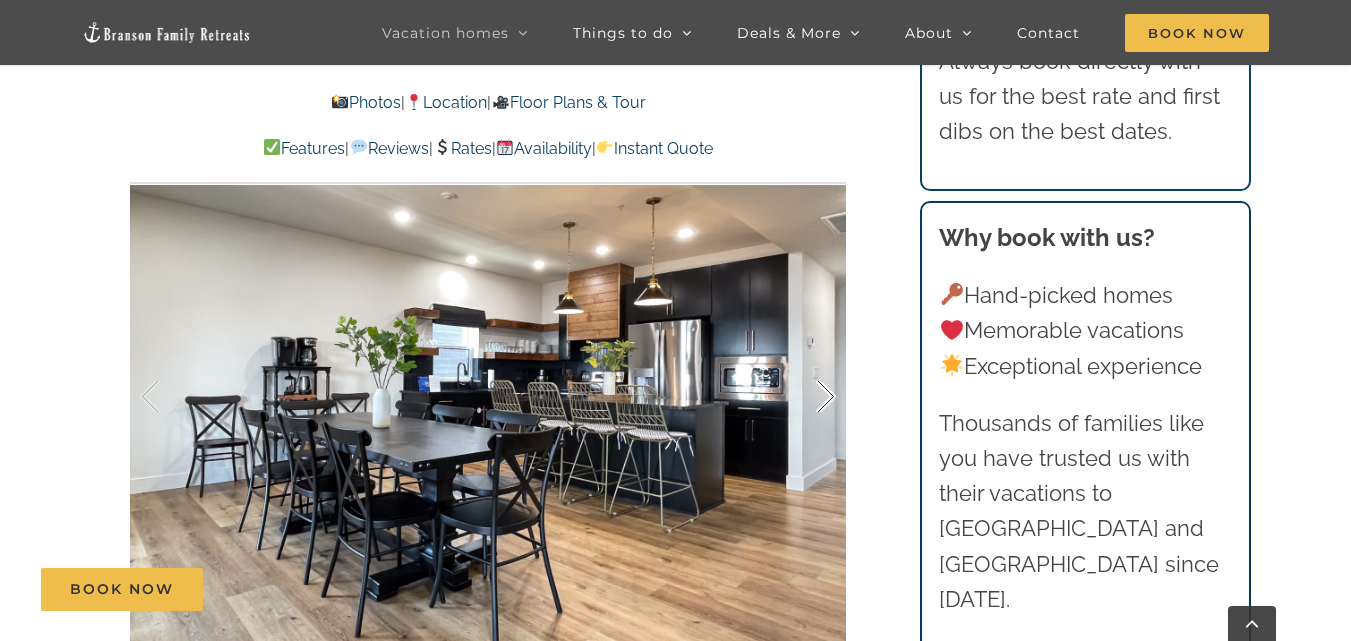 click at bounding box center (805, 397) 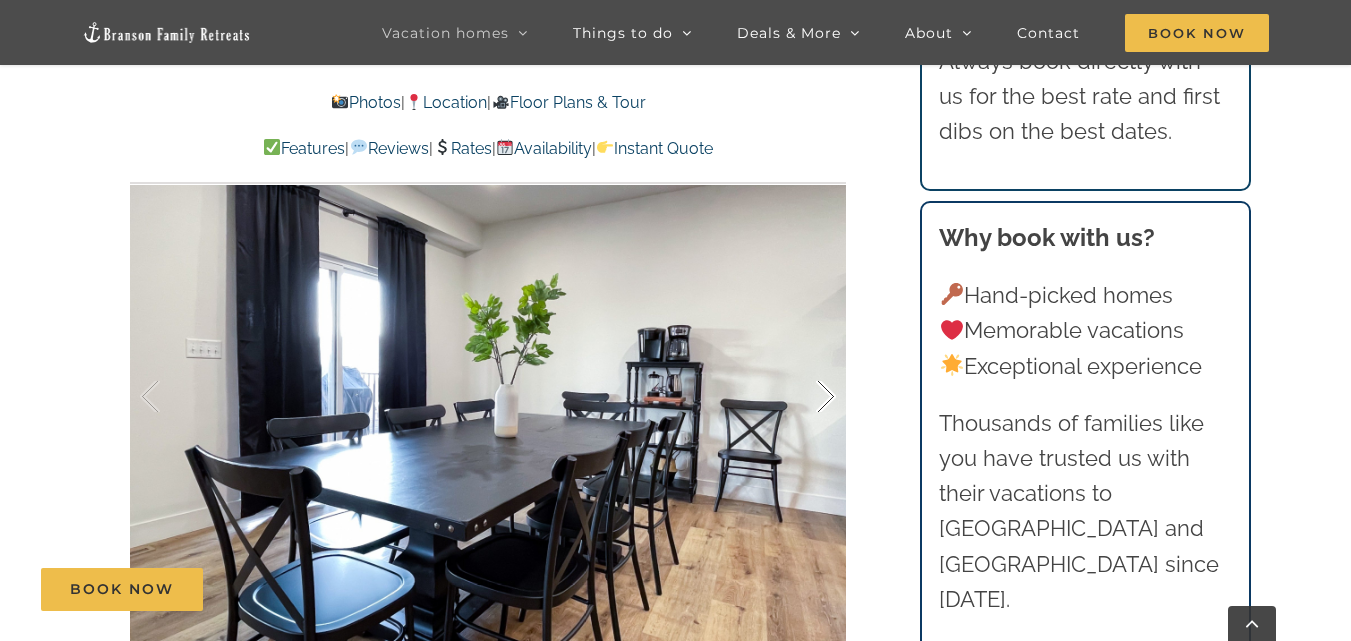 click at bounding box center [805, 397] 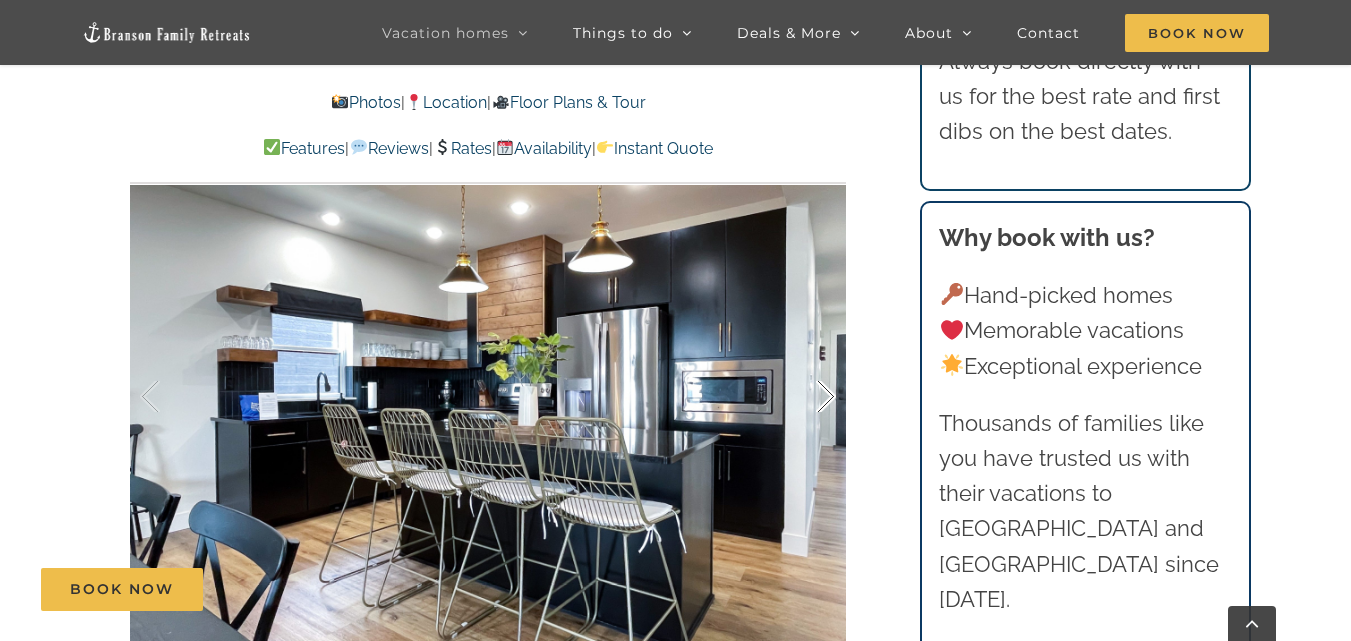 click at bounding box center (805, 397) 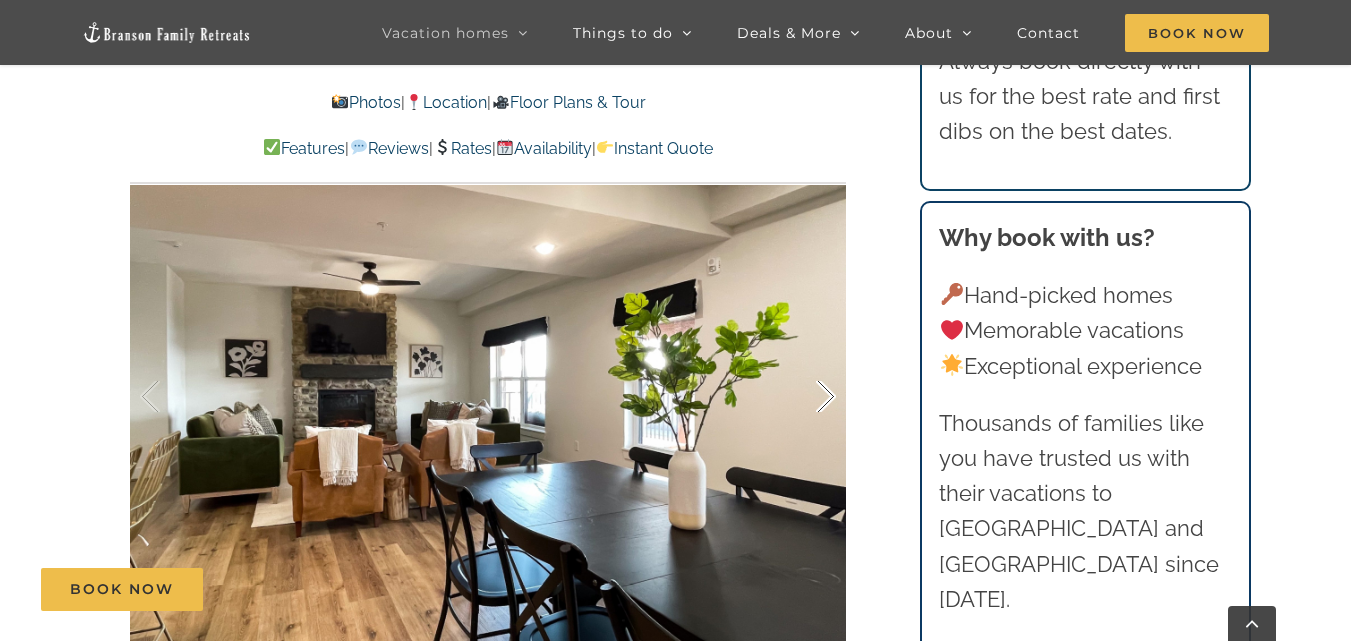 click at bounding box center (805, 397) 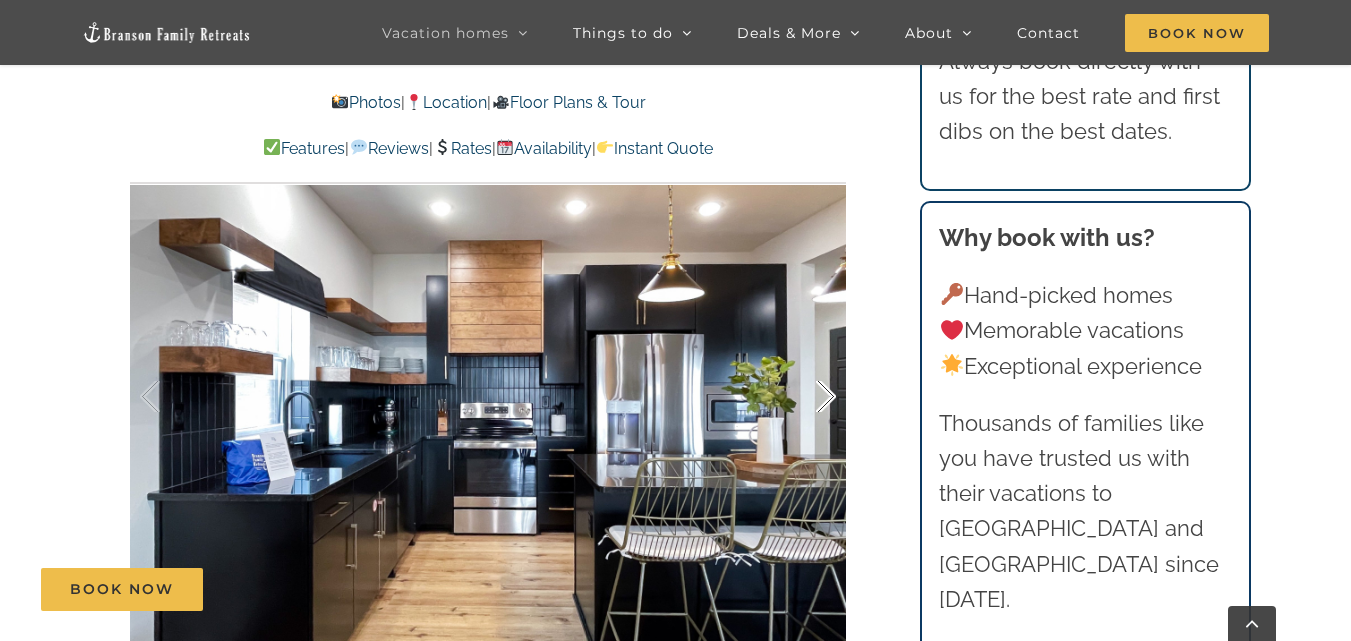 click at bounding box center [805, 397] 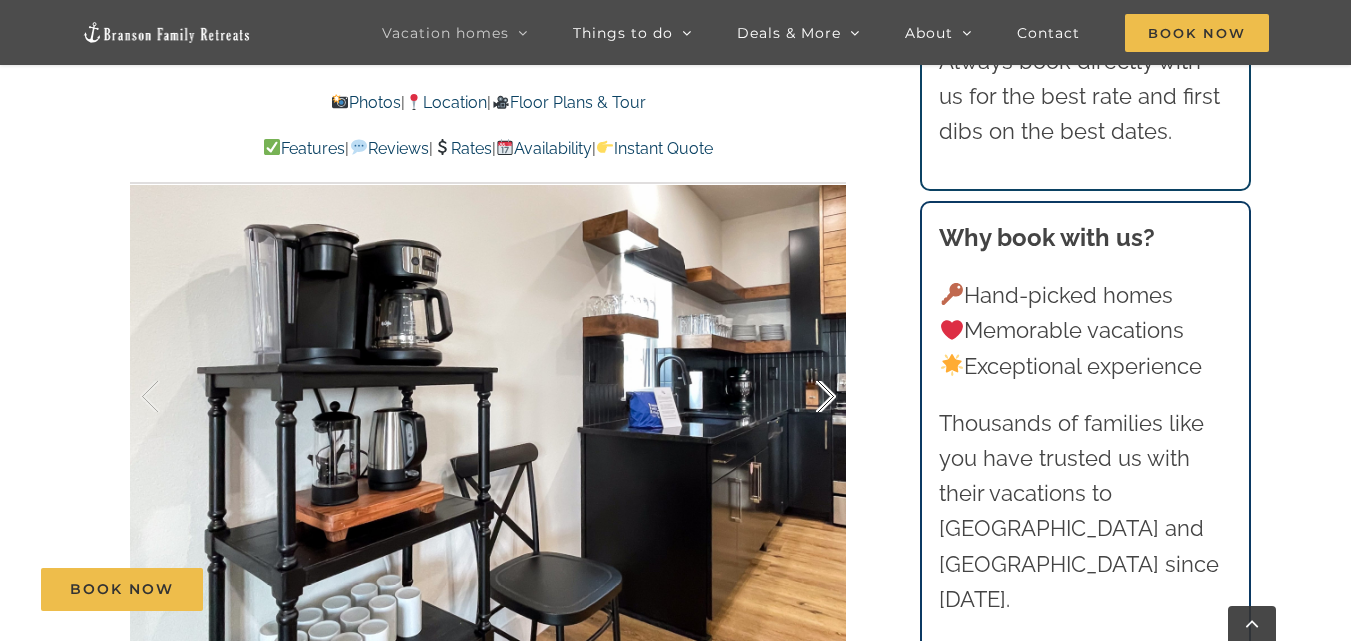 click at bounding box center (805, 397) 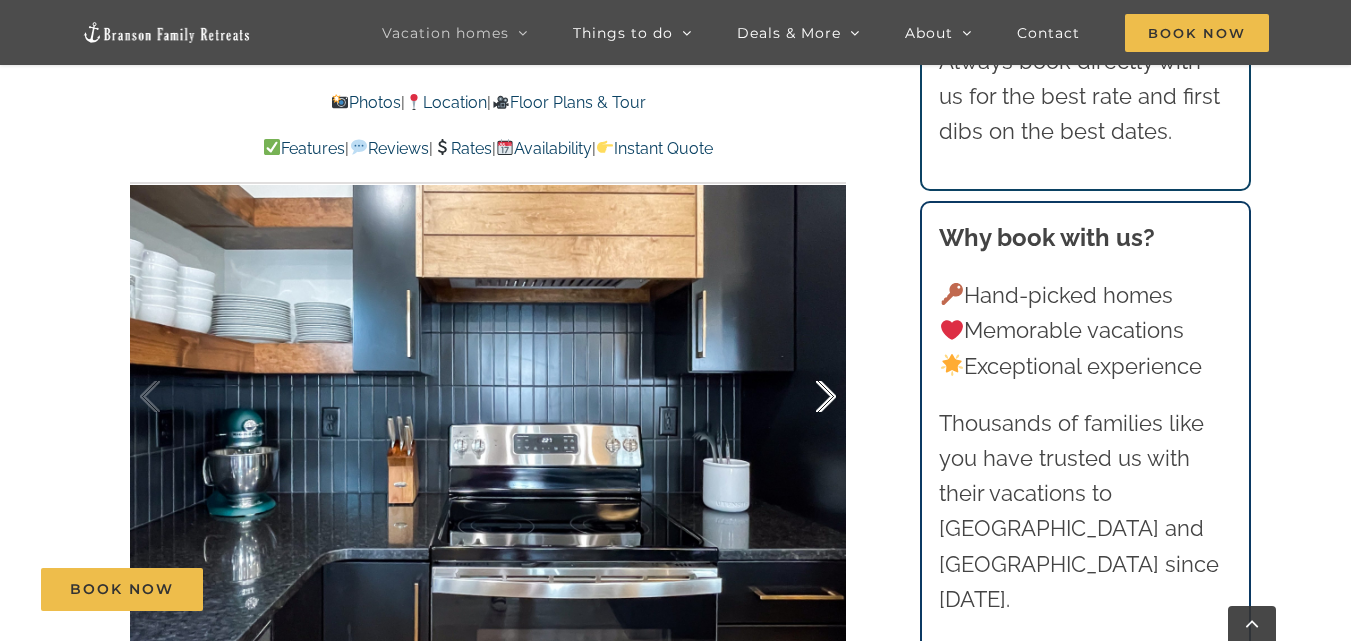 click at bounding box center [805, 397] 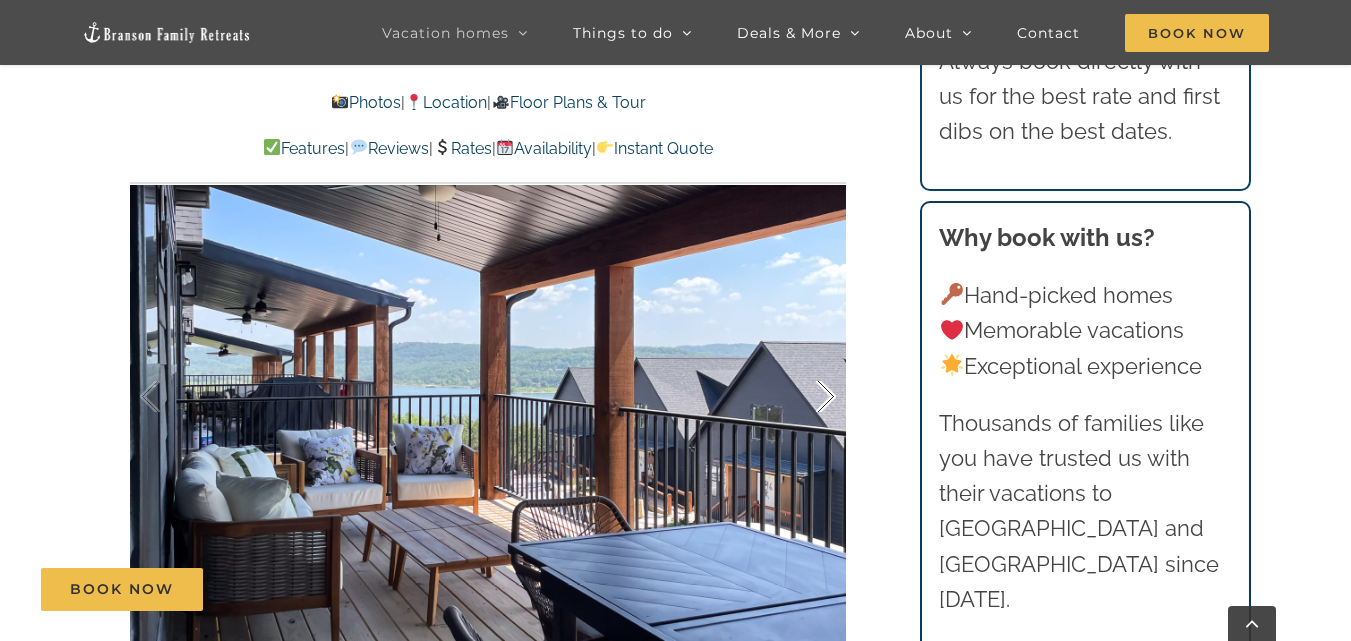 click at bounding box center (805, 397) 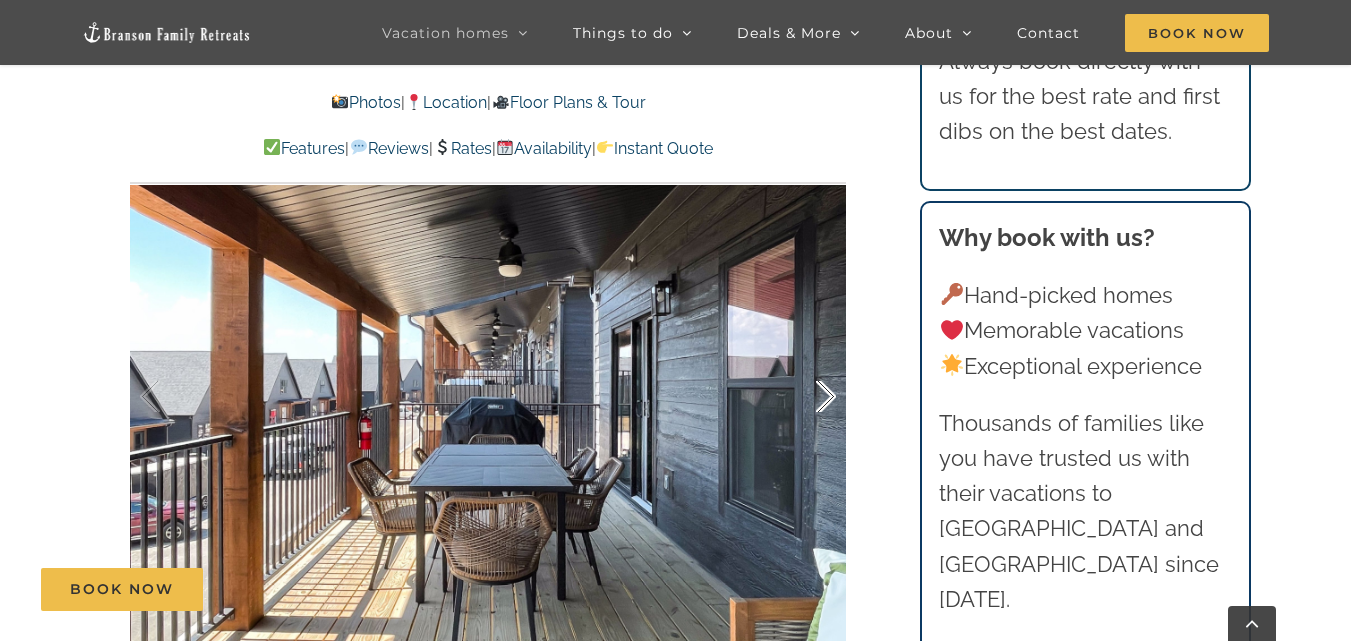 click at bounding box center [805, 397] 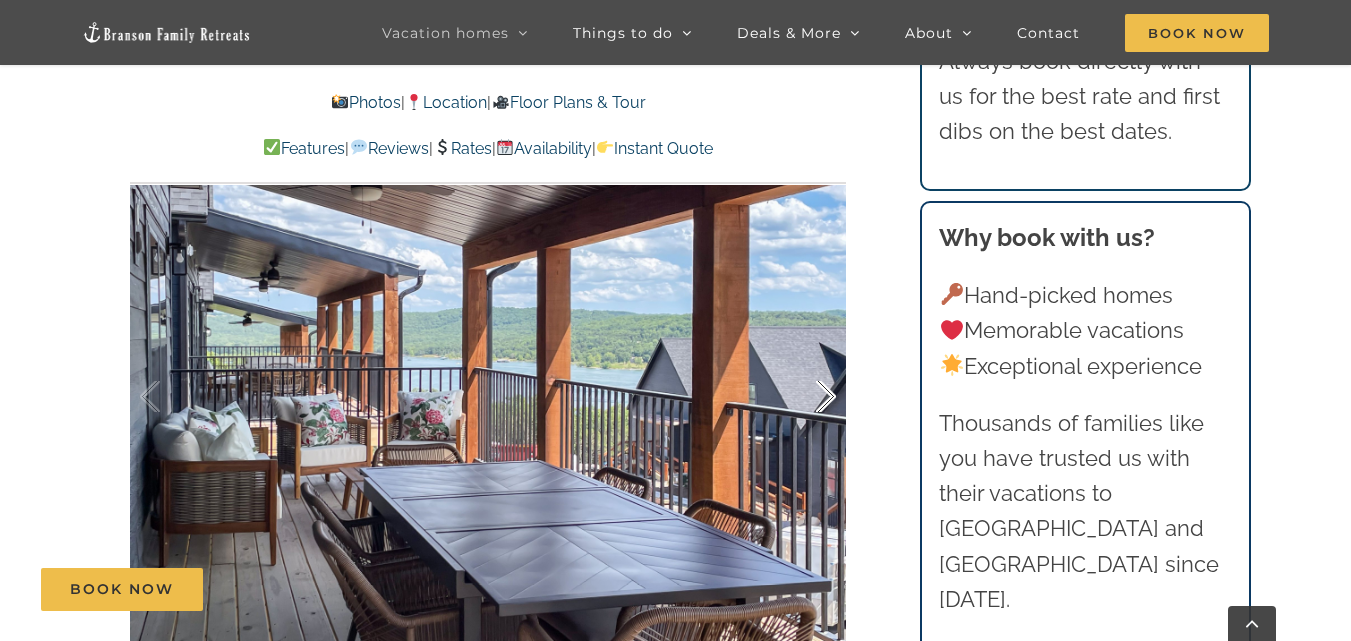 click at bounding box center (805, 397) 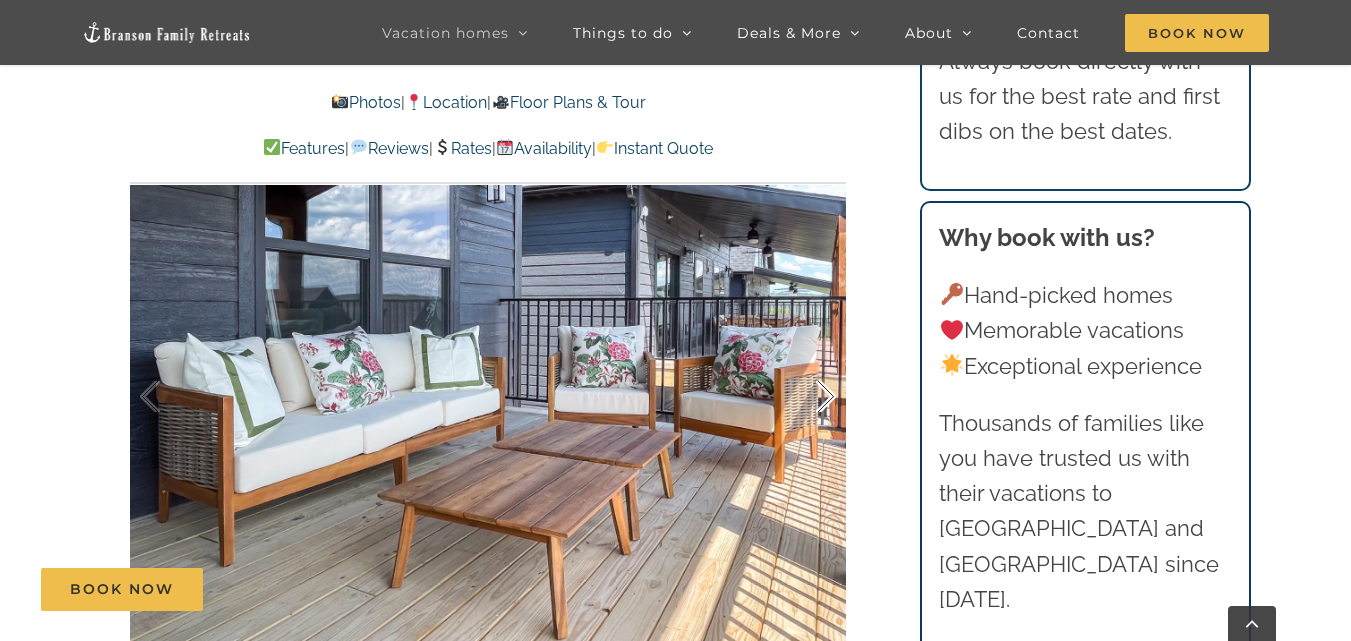 click at bounding box center (805, 397) 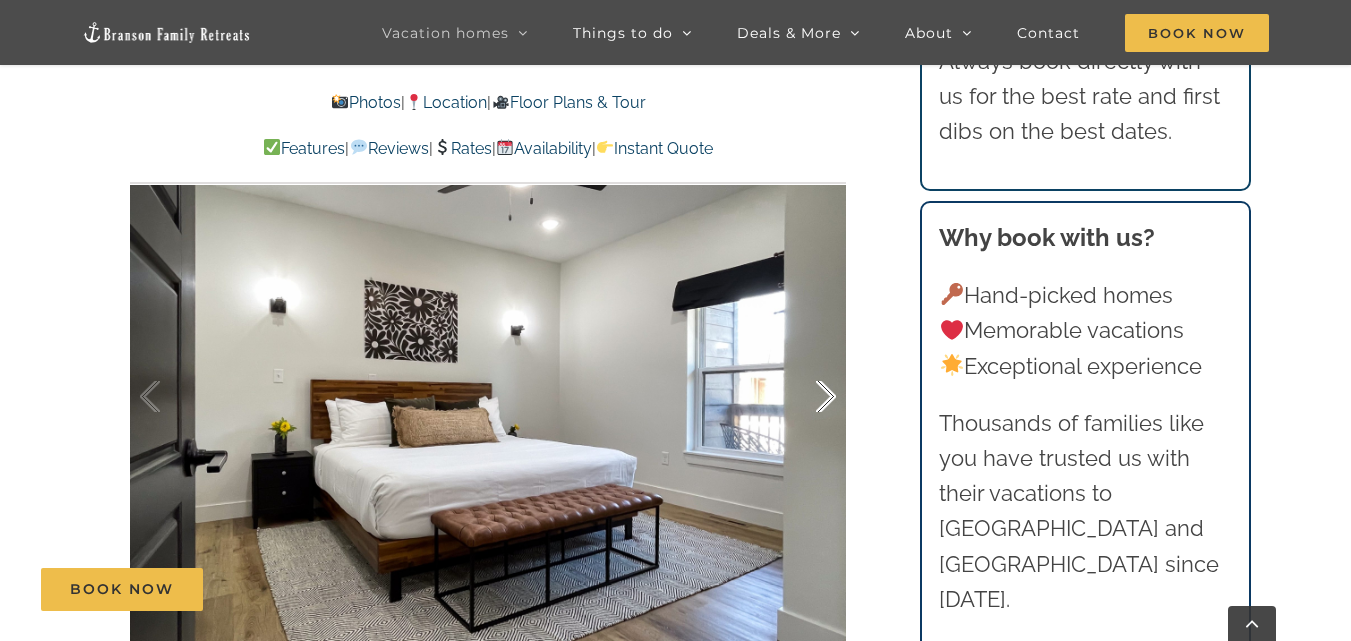 click at bounding box center [805, 397] 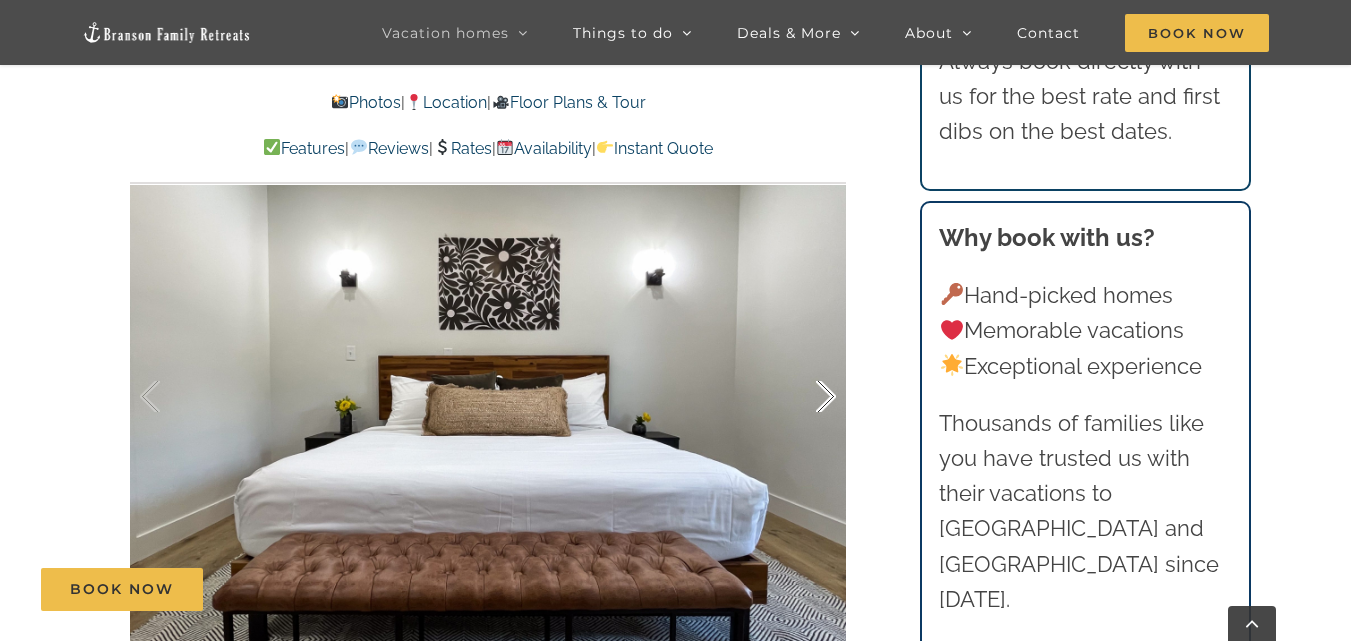 click at bounding box center [805, 397] 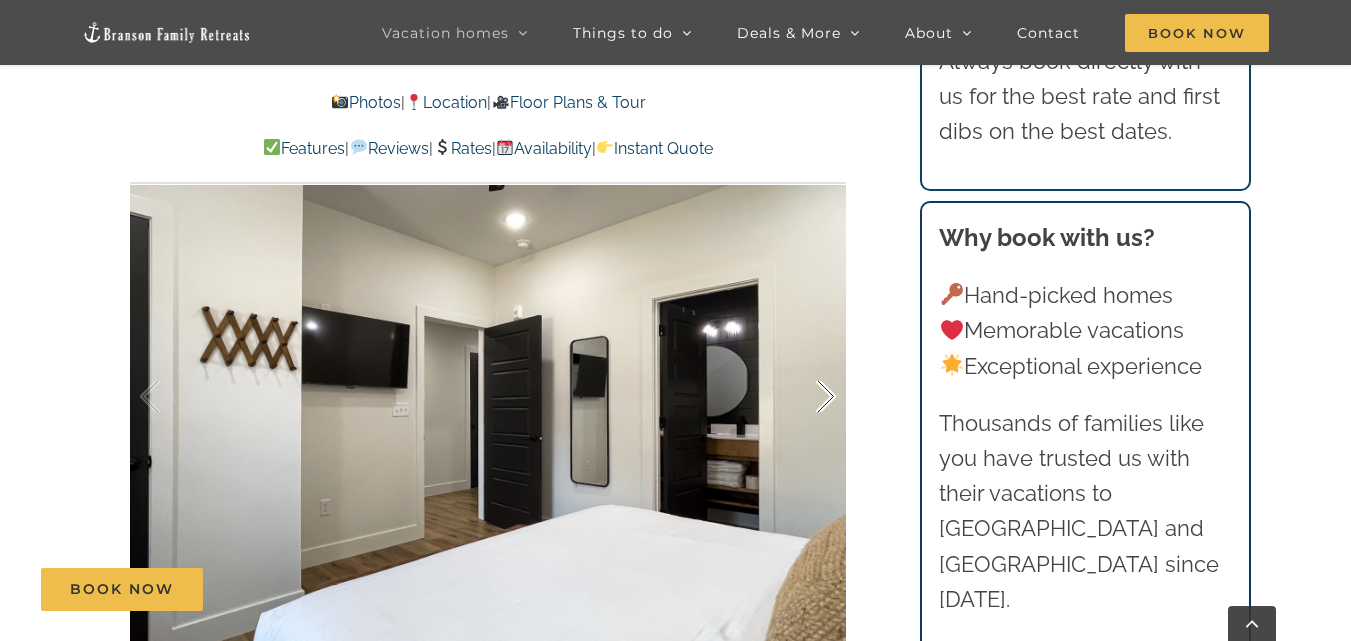 click at bounding box center (805, 397) 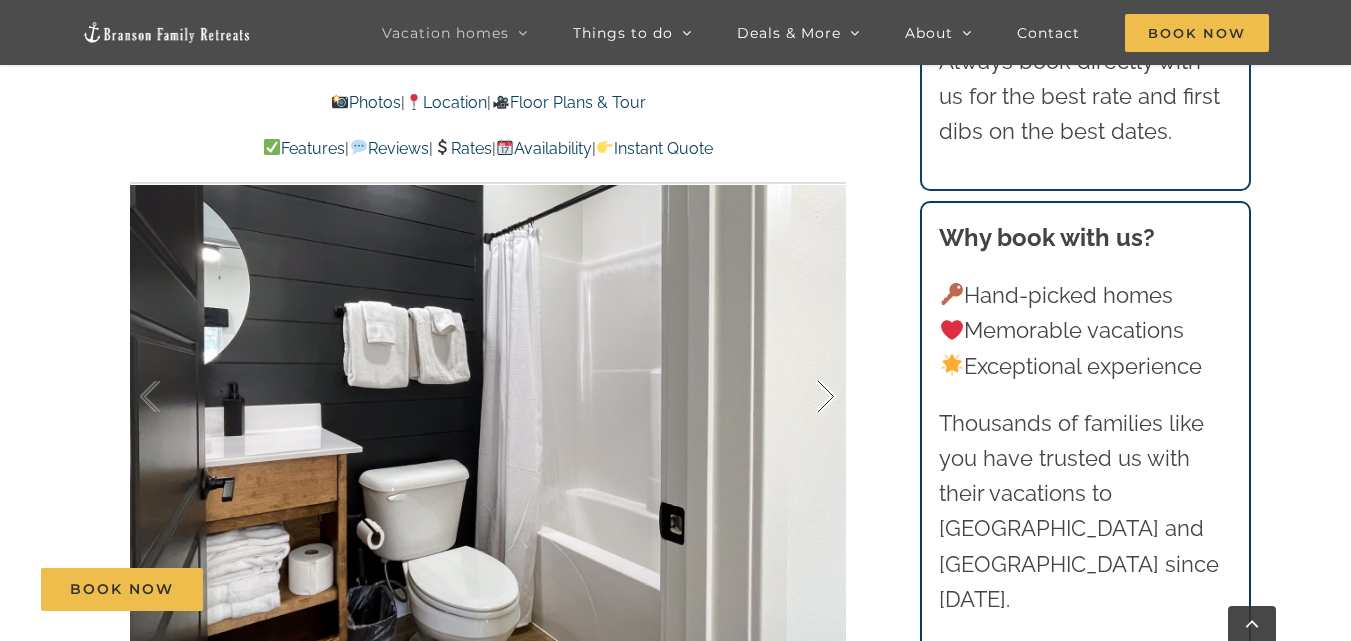 click at bounding box center [805, 397] 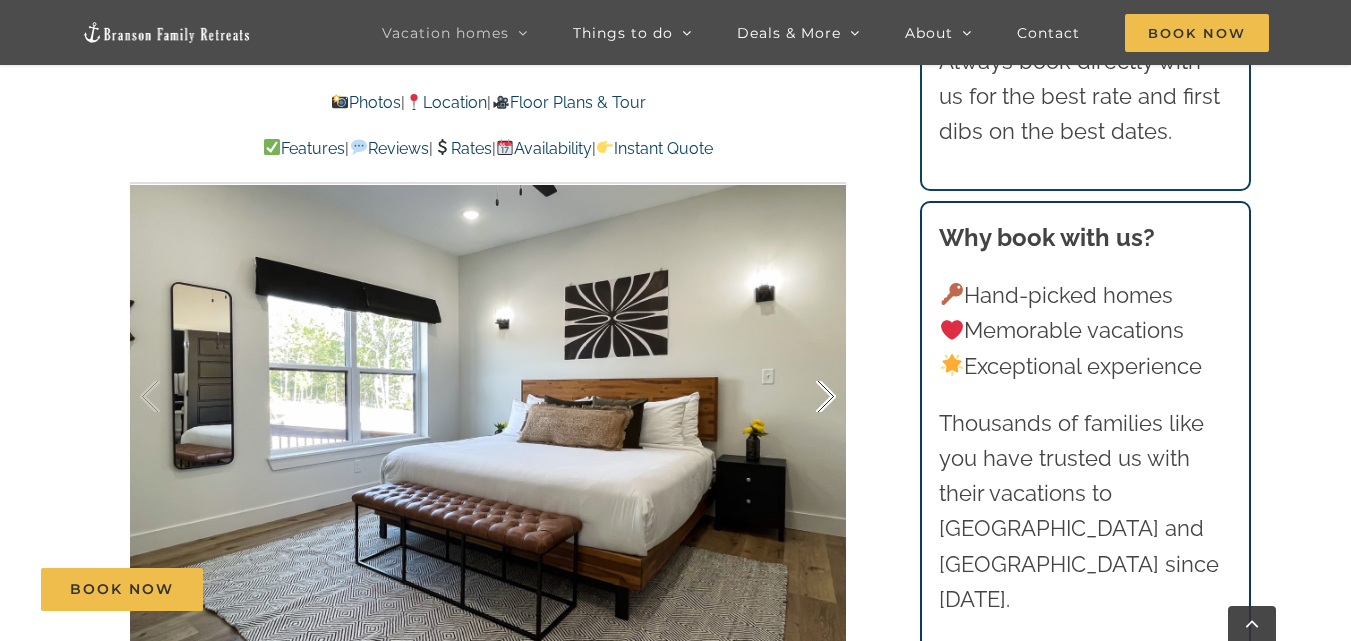 click at bounding box center (805, 397) 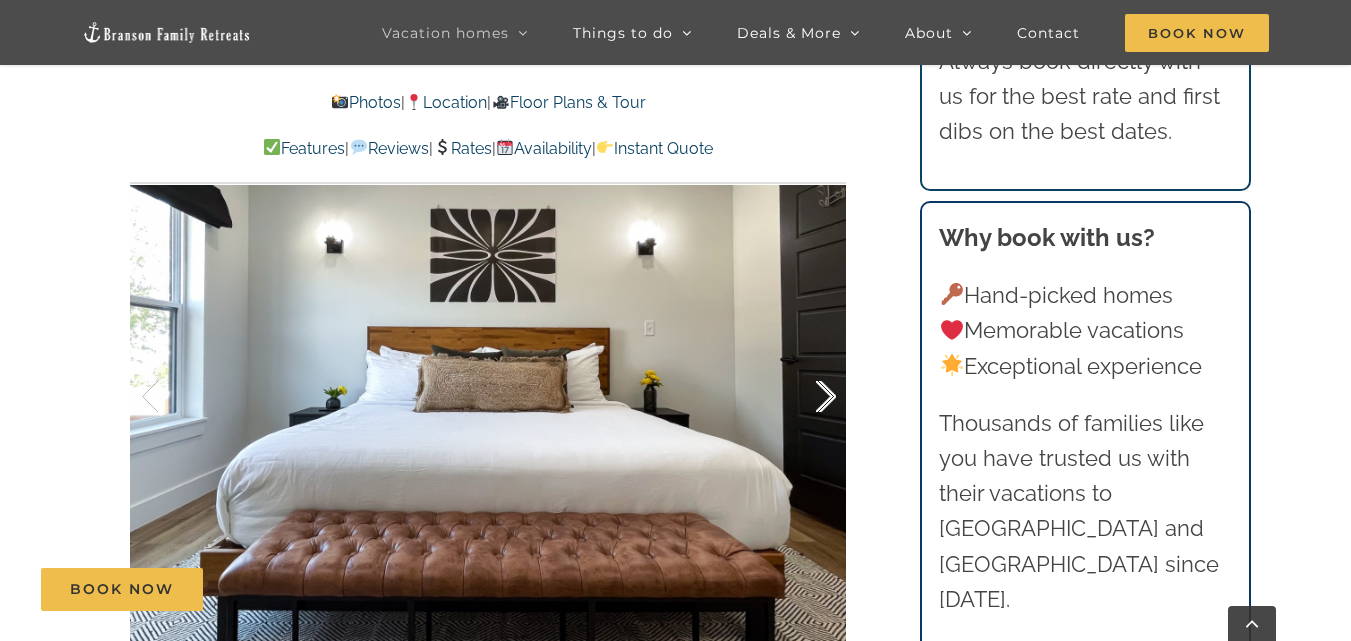 click at bounding box center (805, 397) 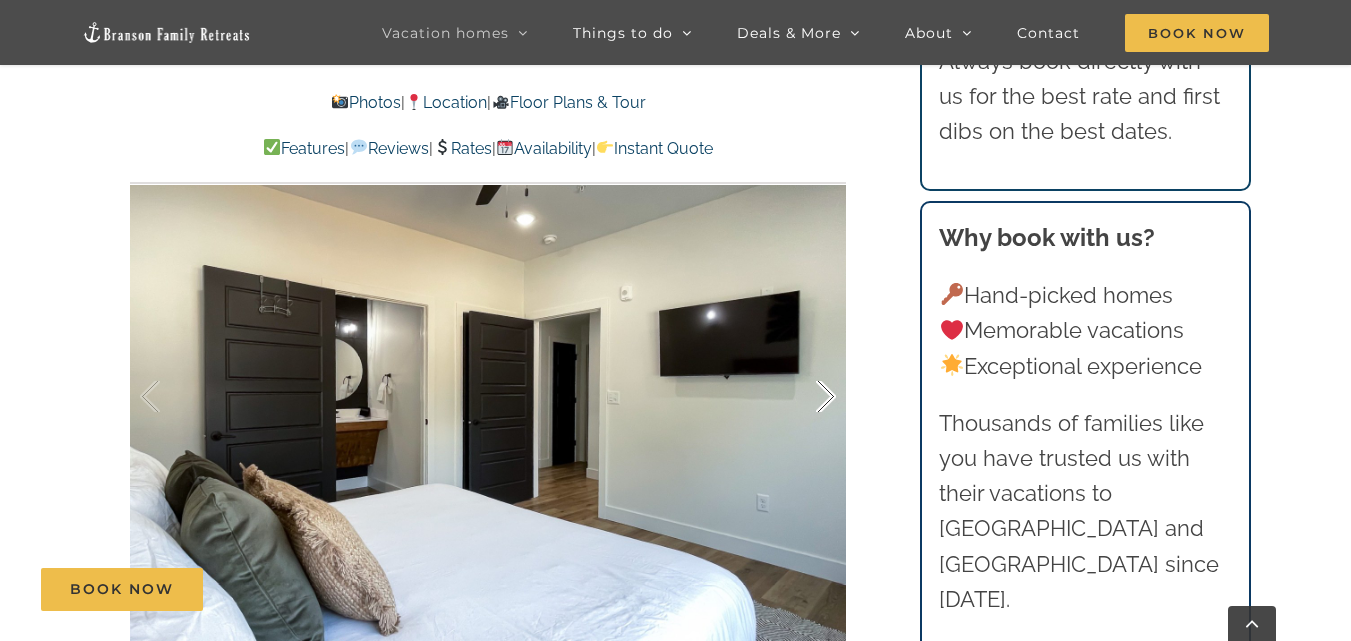 click at bounding box center (805, 397) 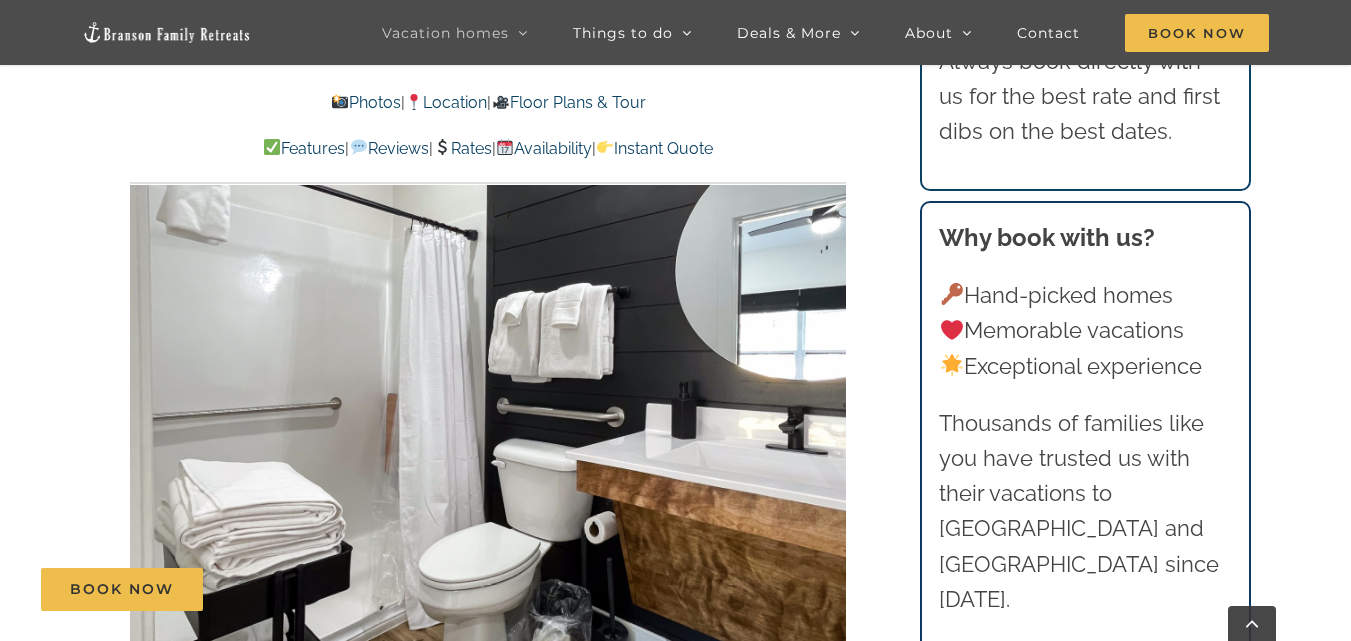 click on "Location" at bounding box center [446, 102] 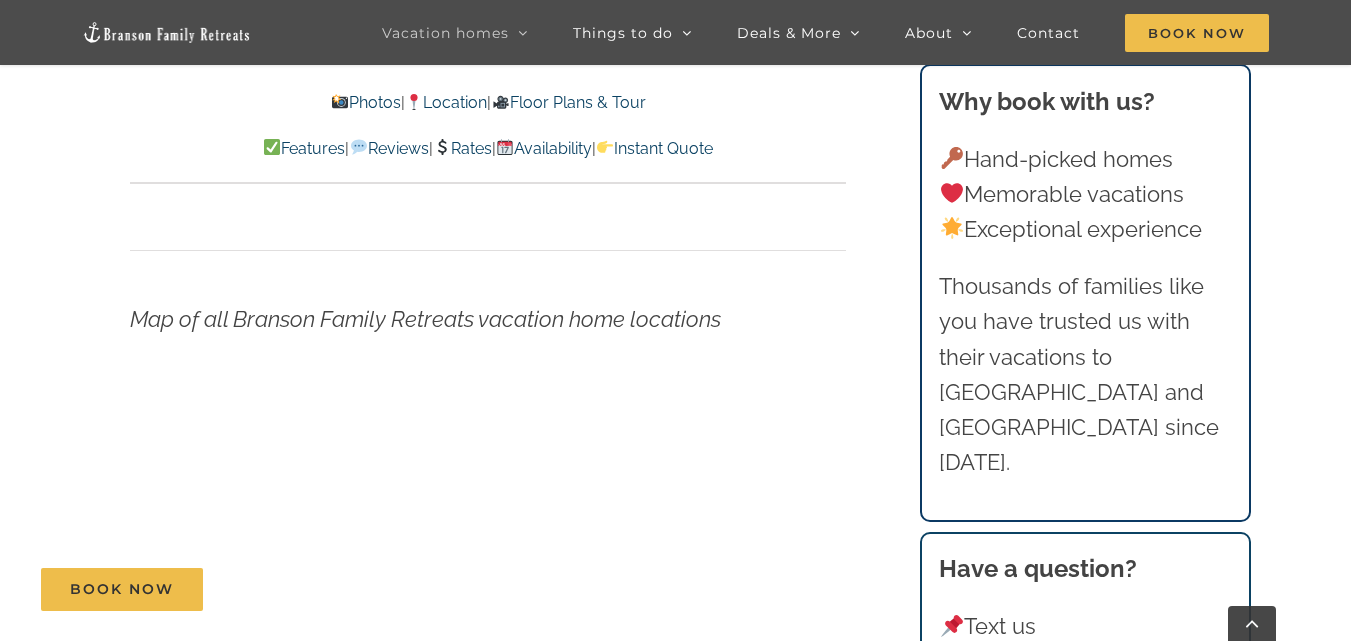 scroll, scrollTop: 6122, scrollLeft: 0, axis: vertical 